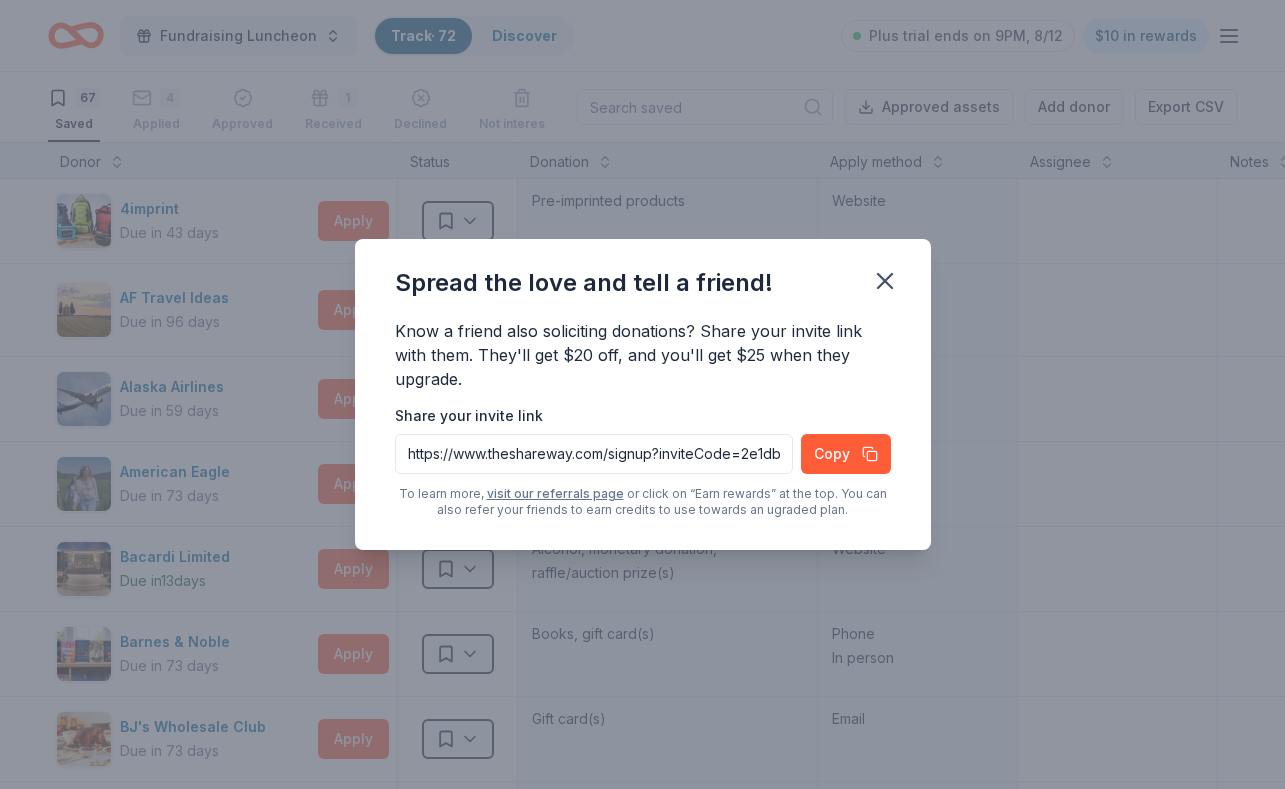 scroll, scrollTop: 0, scrollLeft: 0, axis: both 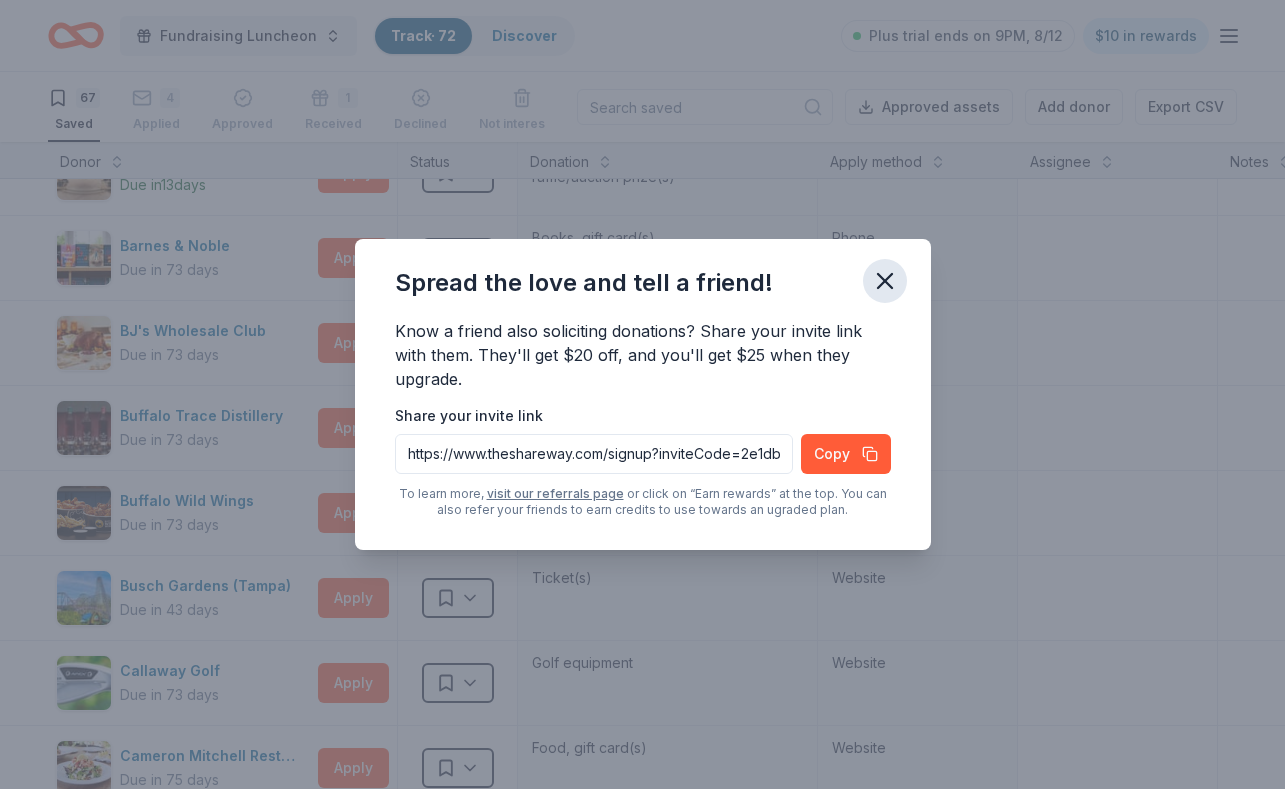 click 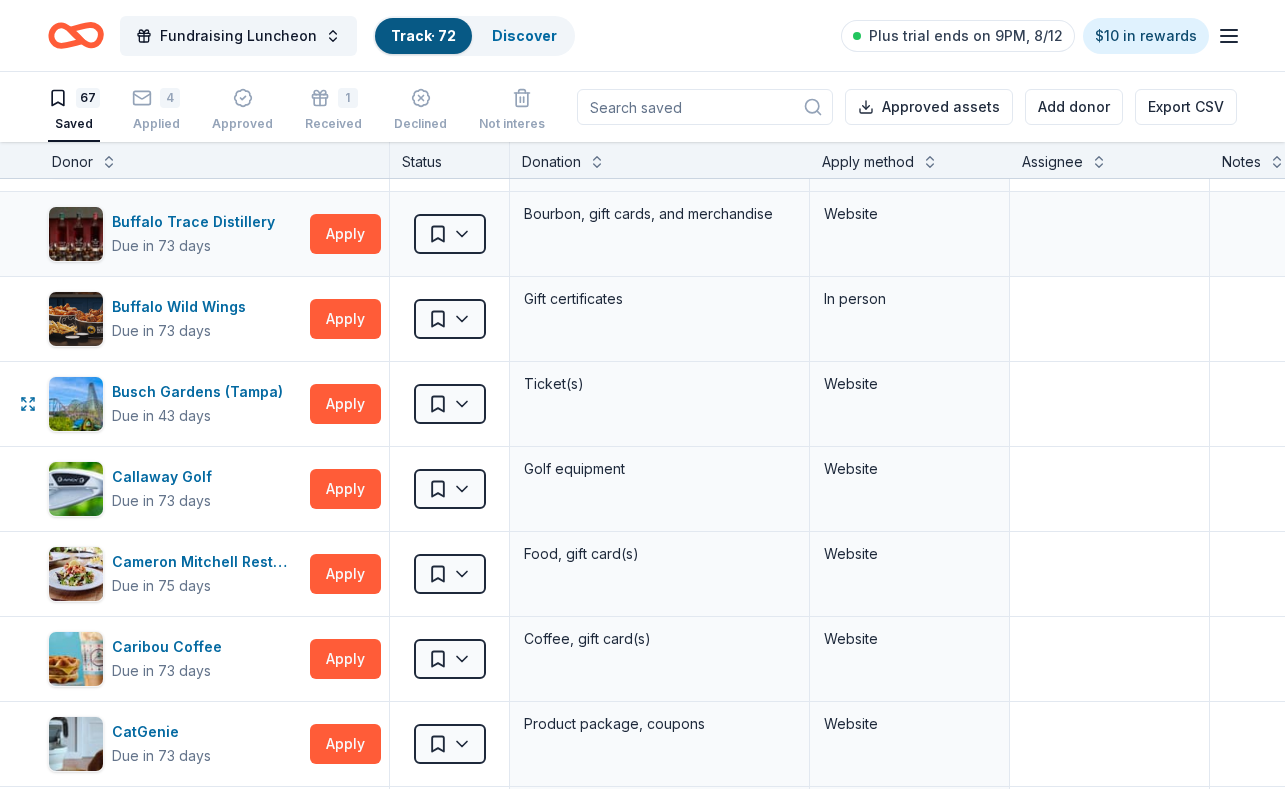scroll, scrollTop: 588, scrollLeft: 8, axis: both 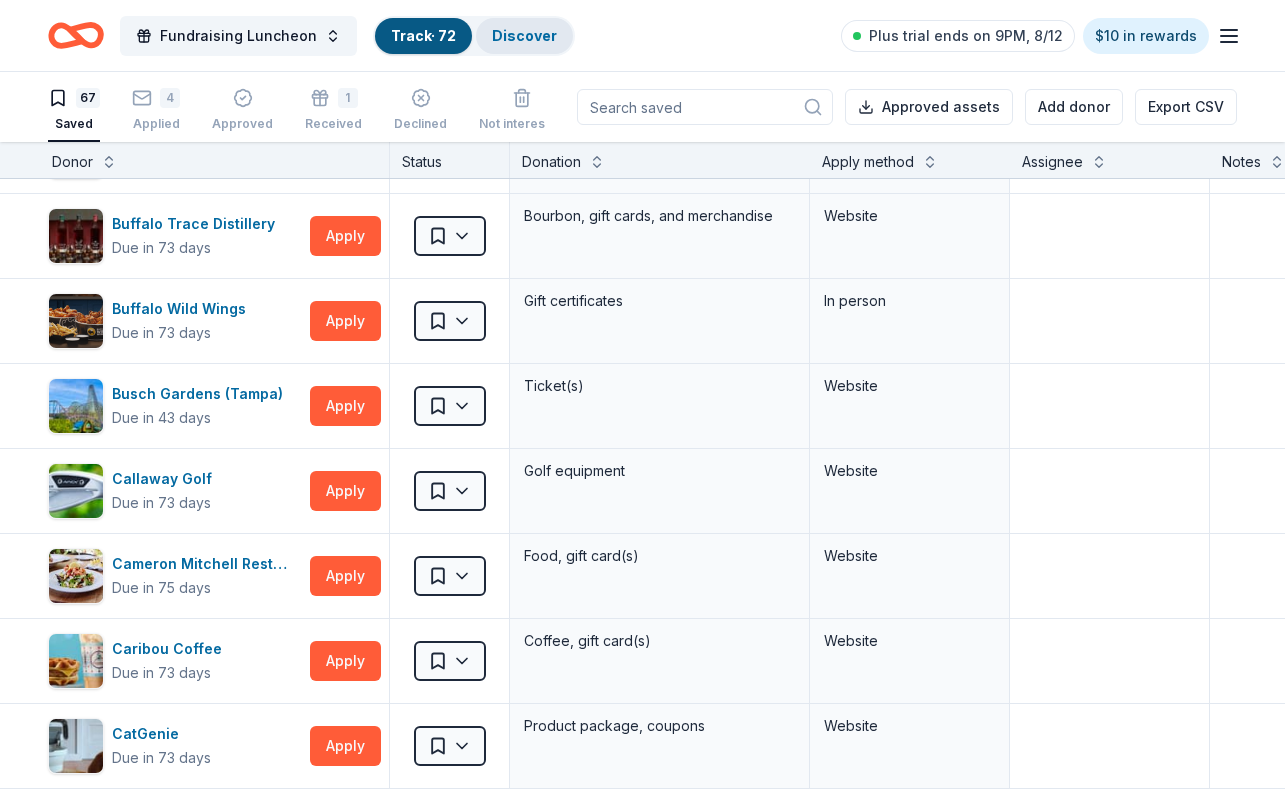 click on "Discover" at bounding box center (524, 35) 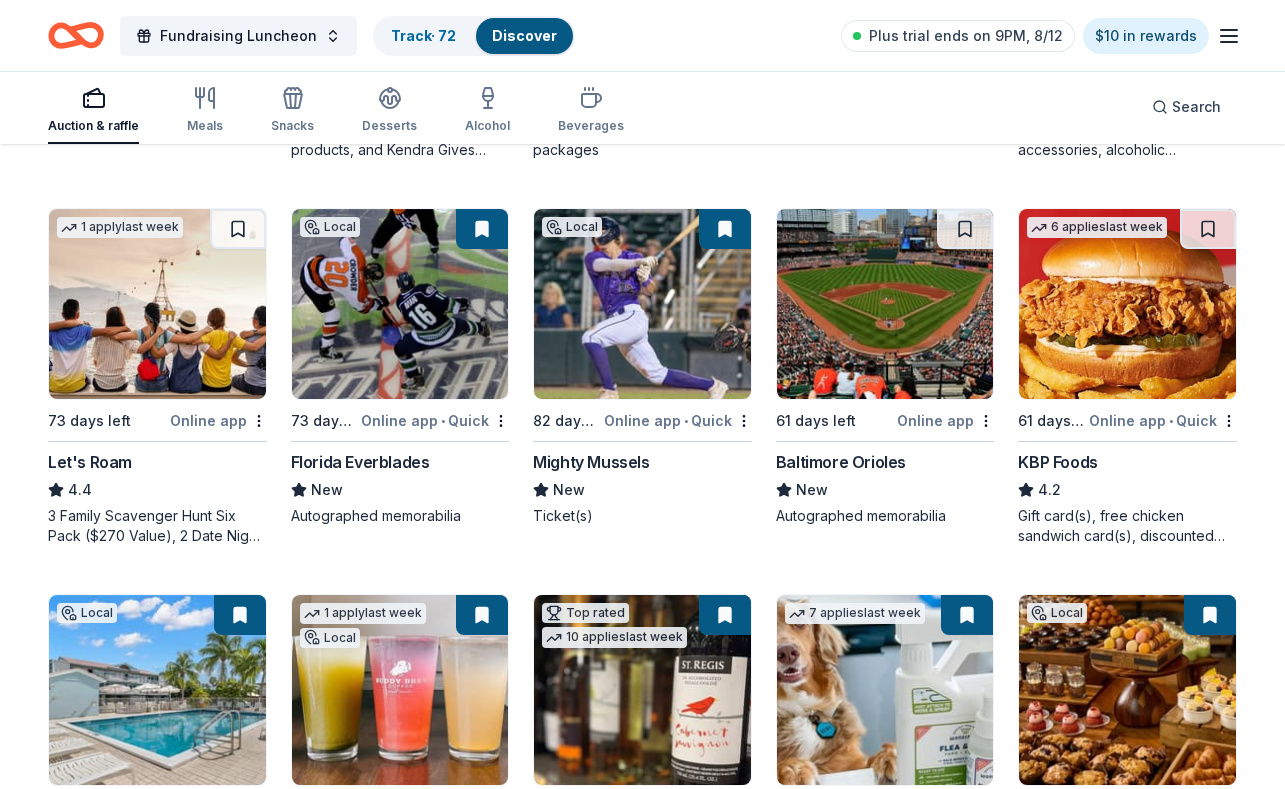 scroll, scrollTop: 916, scrollLeft: 0, axis: vertical 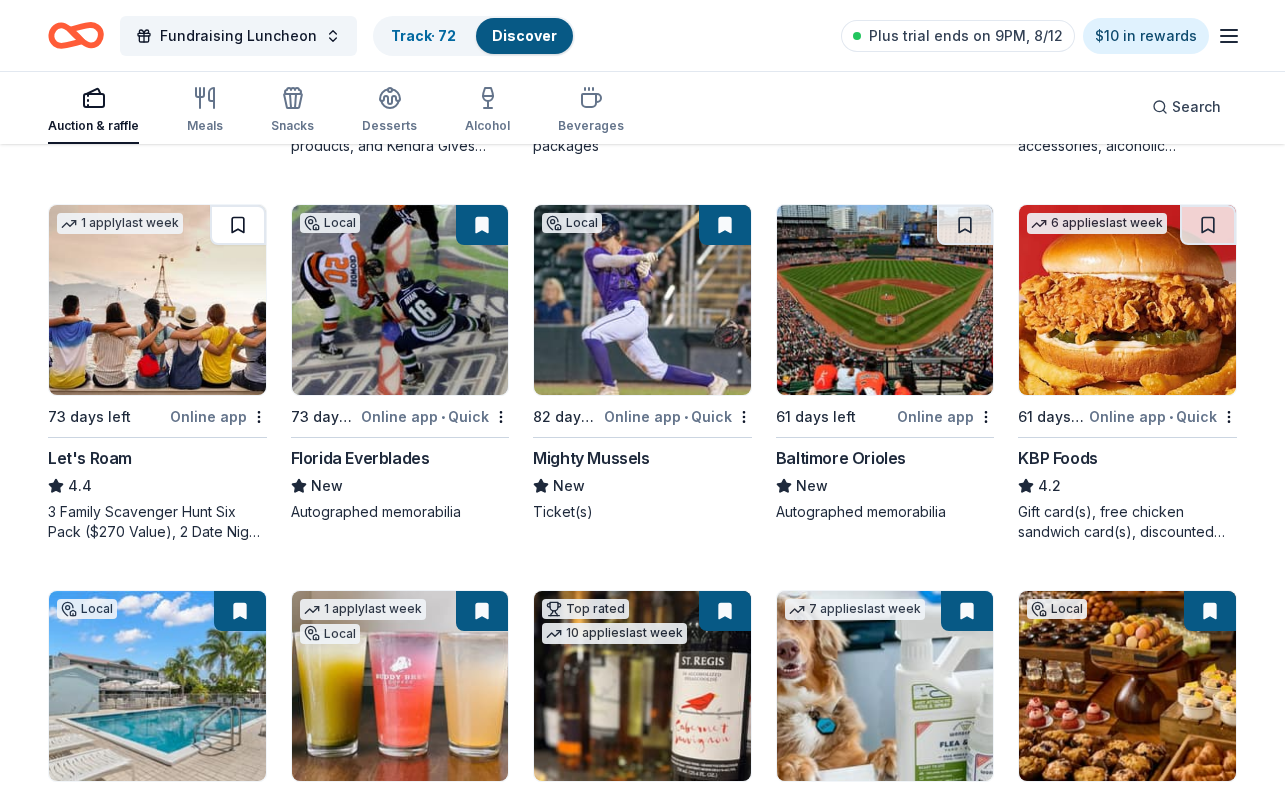 click at bounding box center (238, 225) 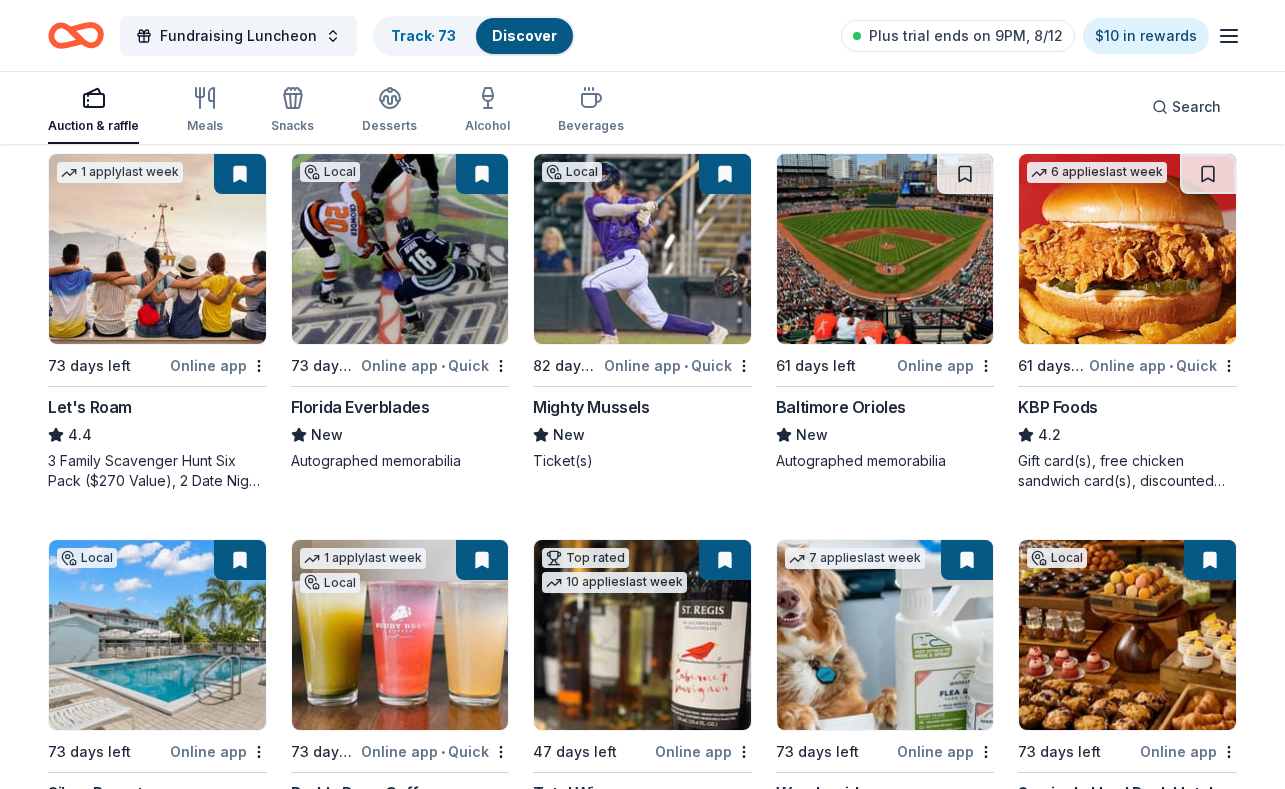 scroll, scrollTop: 969, scrollLeft: 0, axis: vertical 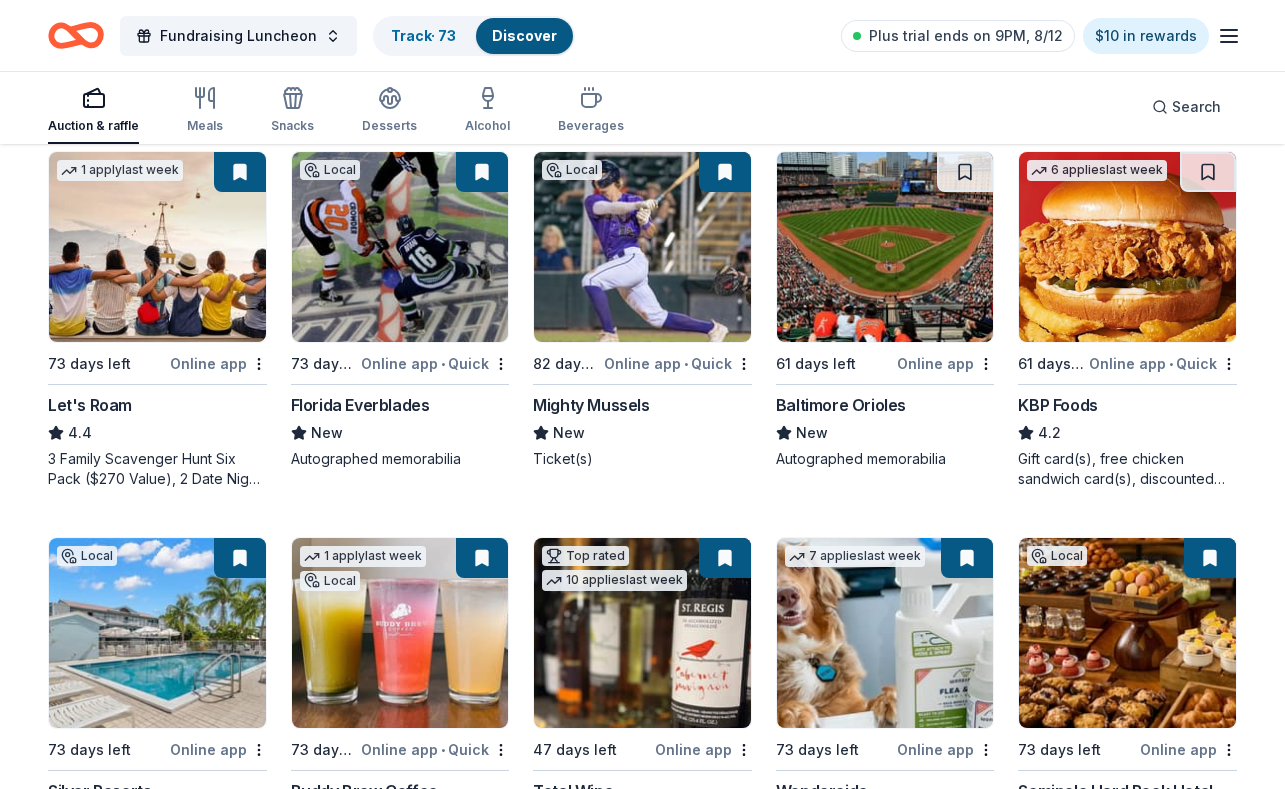 click at bounding box center (1127, 247) 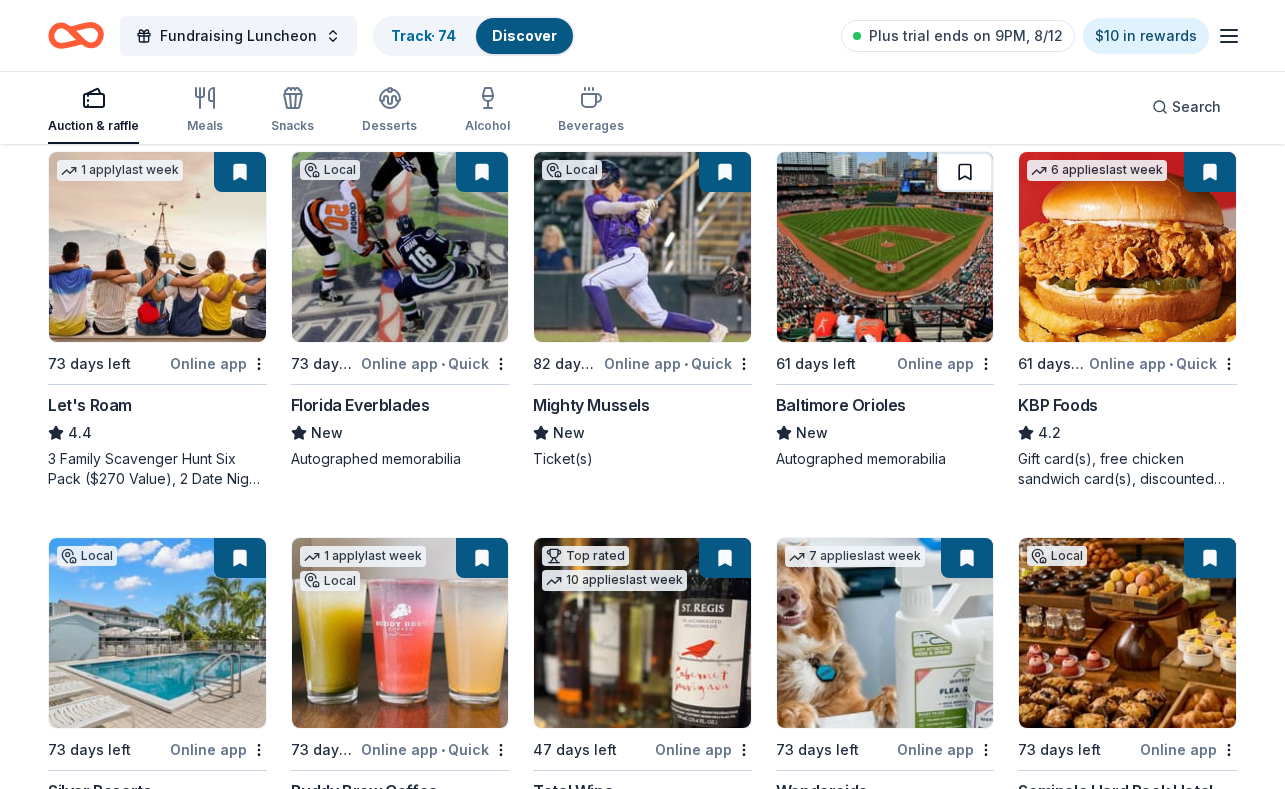 click at bounding box center [965, 172] 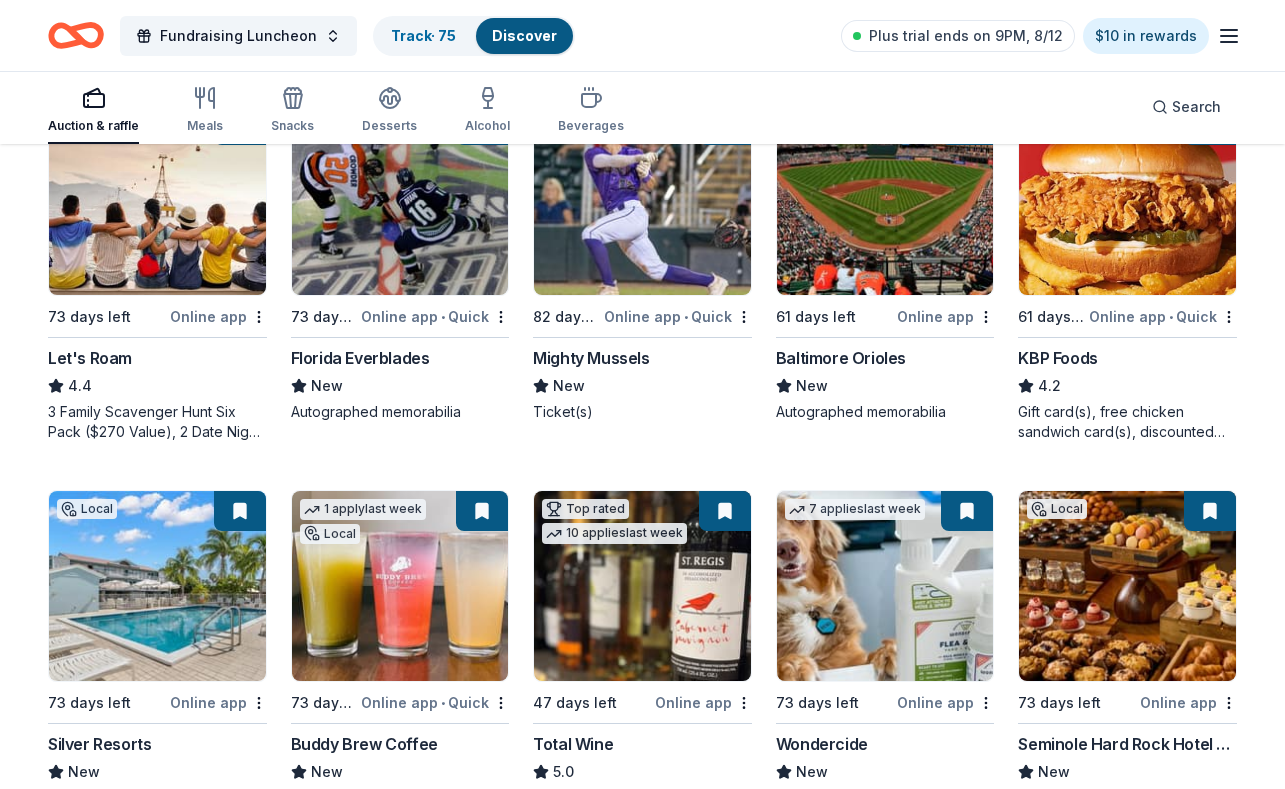 scroll, scrollTop: 1021, scrollLeft: 0, axis: vertical 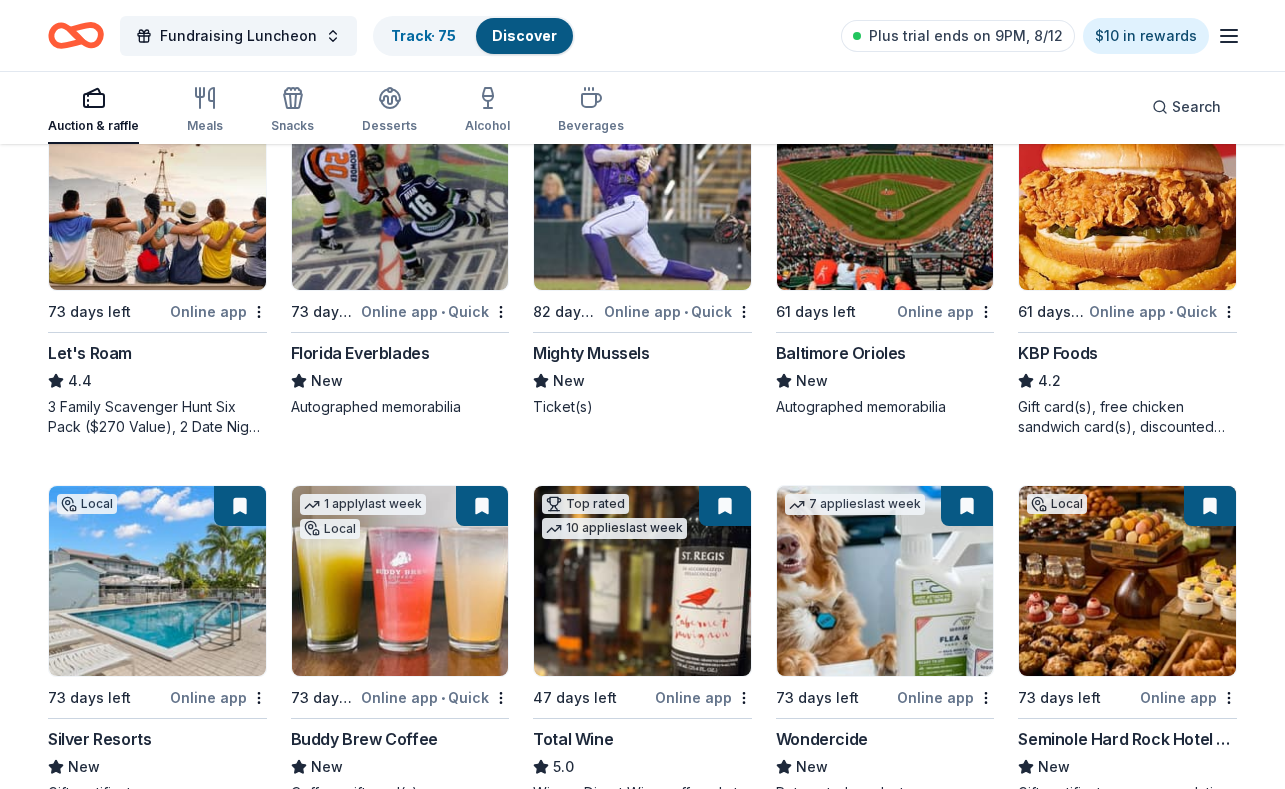 click on "Online app" at bounding box center (945, 311) 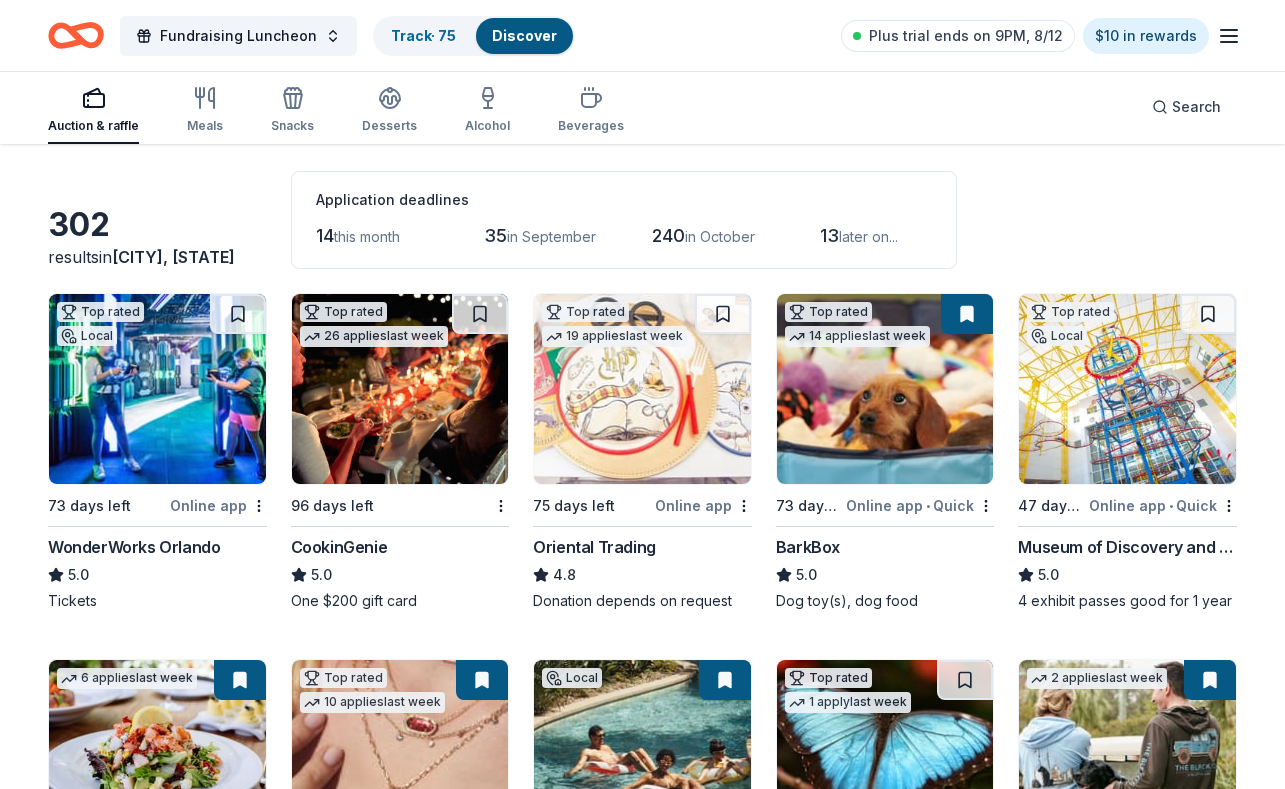 scroll, scrollTop: 0, scrollLeft: 0, axis: both 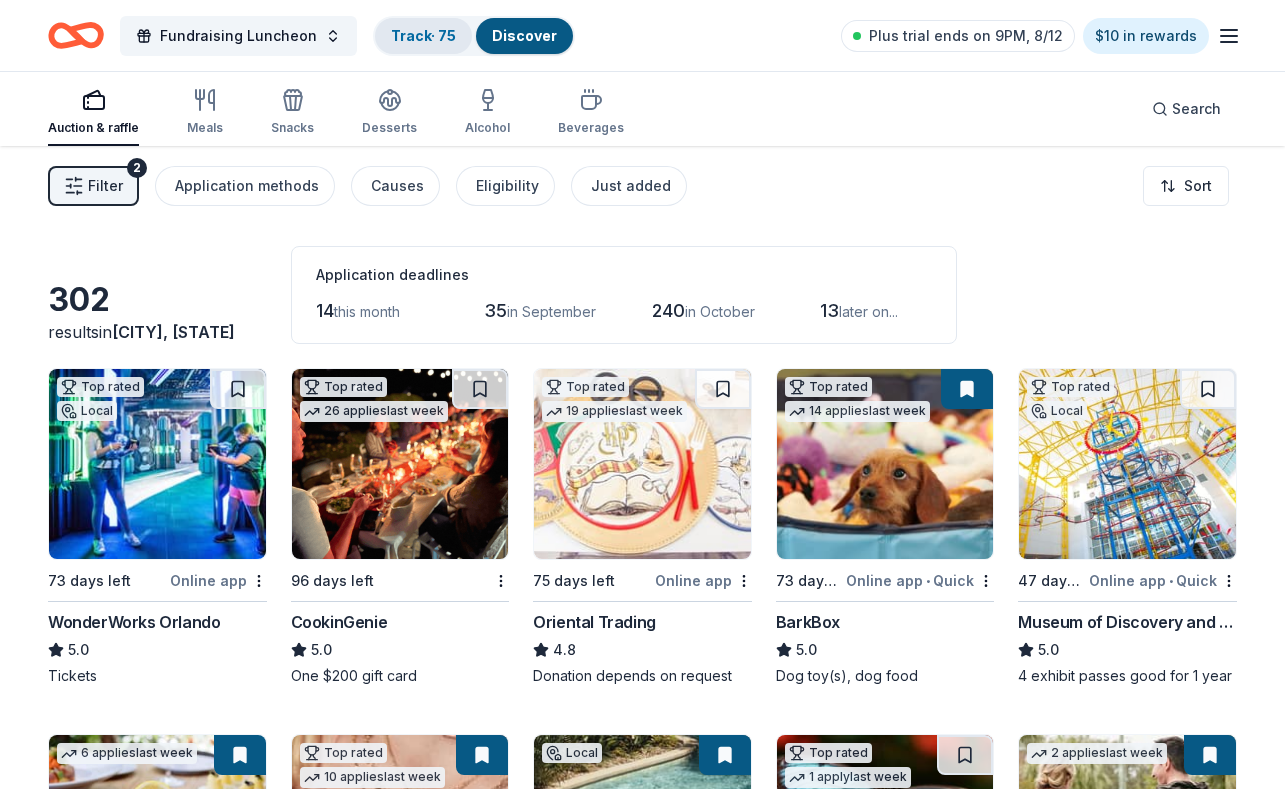 click on "Track  · 75" at bounding box center (423, 35) 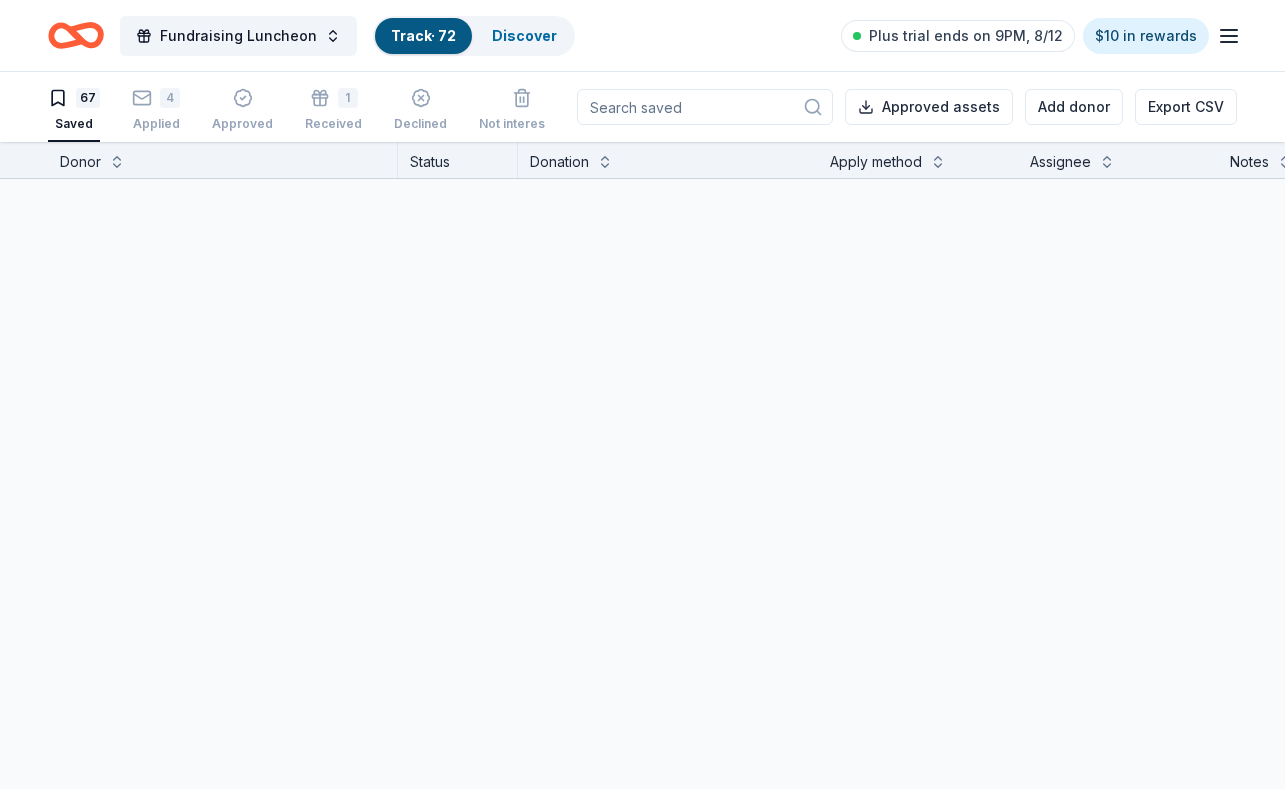 scroll, scrollTop: 1, scrollLeft: 0, axis: vertical 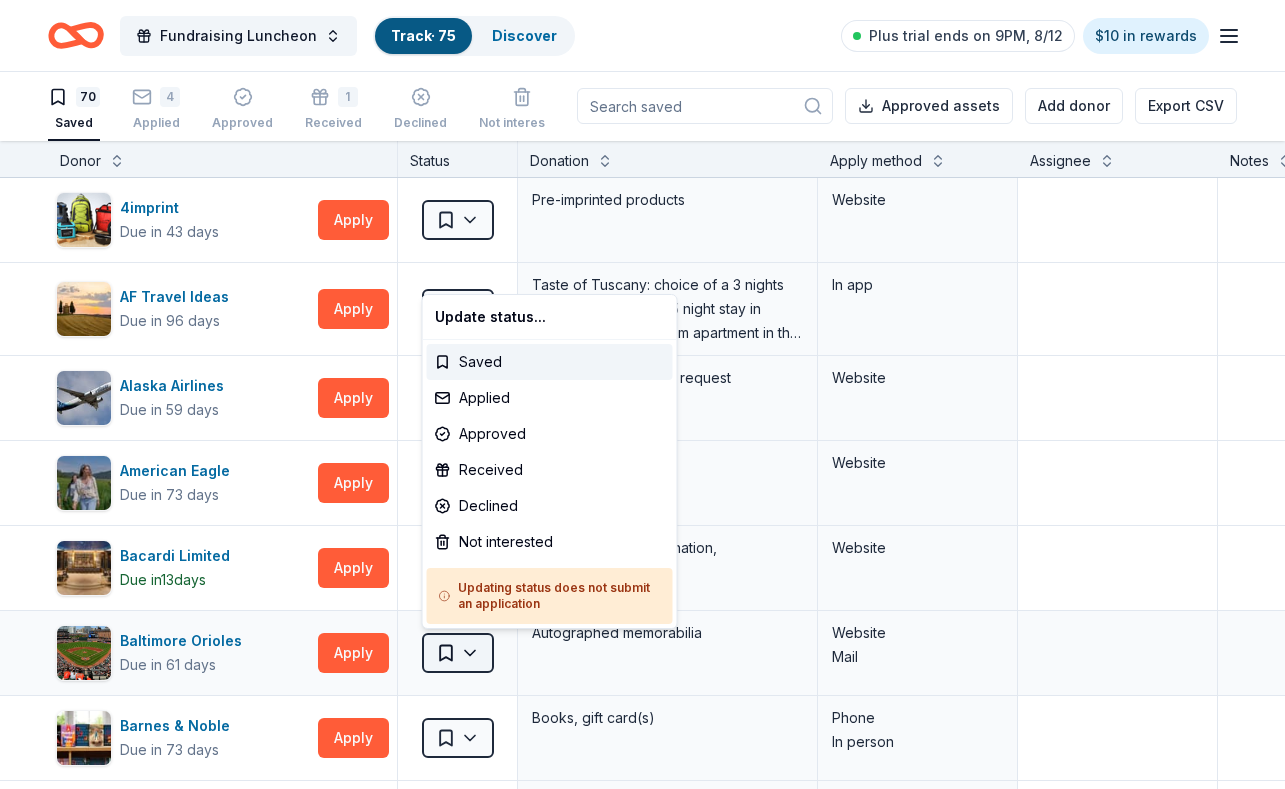 click on "Fundraising Luncheon Track  · 75 Discover Plus trial ends on 9PM, 8/12 $10 in rewards 70 Saved 4 Applied Approved 1 Received Declined Not interested  Approved assets Add donor Export CSV Donor Status Donation Apply method Assignee Notes 4imprint Due in 43 days Apply Saved Pre-imprinted products Website AF Travel Ideas Due in 96 days Apply Saved Taste of Tuscany: choice of a 3 nights stay in Florence or a 5 night stay in Cortona in a 2 bedroom apartment in the city center (Retail value is €2.500 Euro; you keep any proceeds above our charity rate of €1.800 Euro). The package includes a private walking tour of the town with a professional guide, a visit to an artisanal jewelry boutique with a glass of Italian Prosecco, wine tasting in a traditional Enoteca with local wines, pre-arrival and in-house local English speaking concierge and booking services, and all consumption fees (A/C, heating, etc). Upgrade and a la carte extras available on request. In app Alaska Airlines Due in 59 days Apply Saved Website" at bounding box center [642, 393] 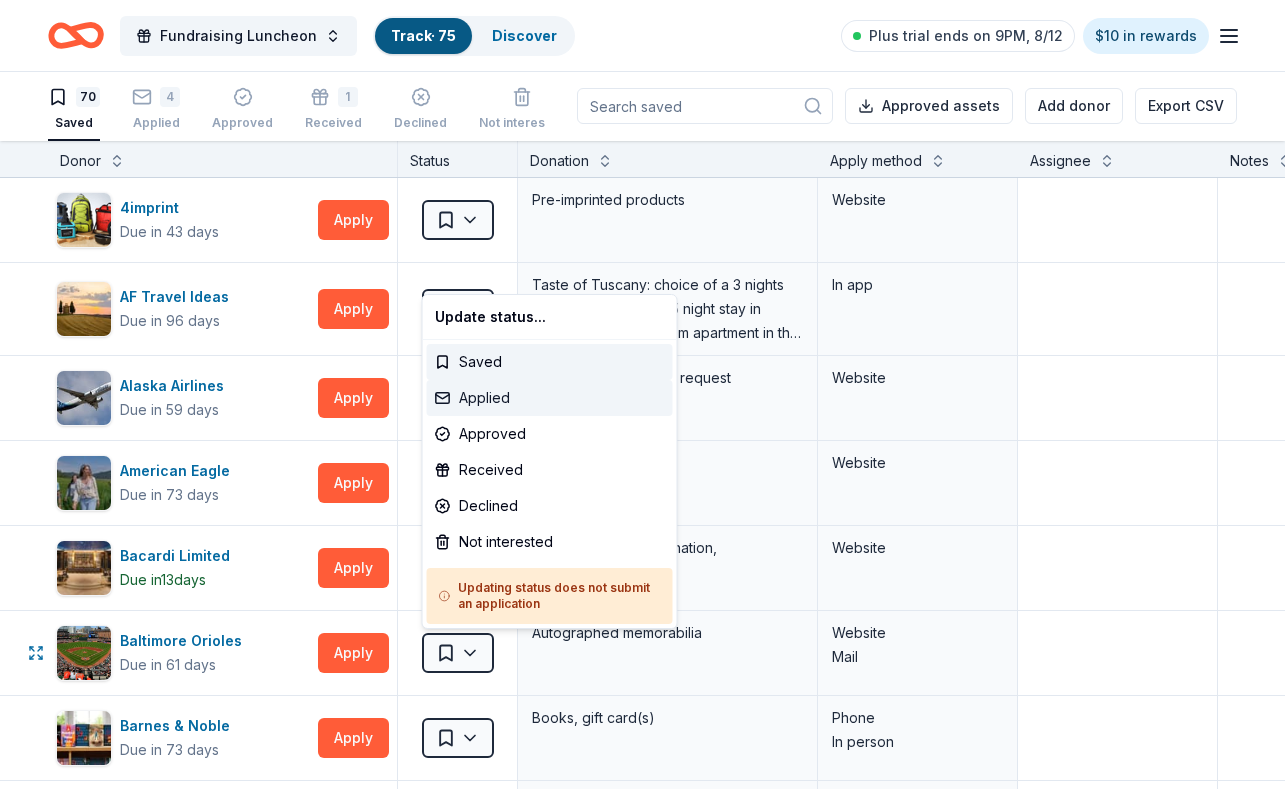 click on "Applied" at bounding box center (550, 398) 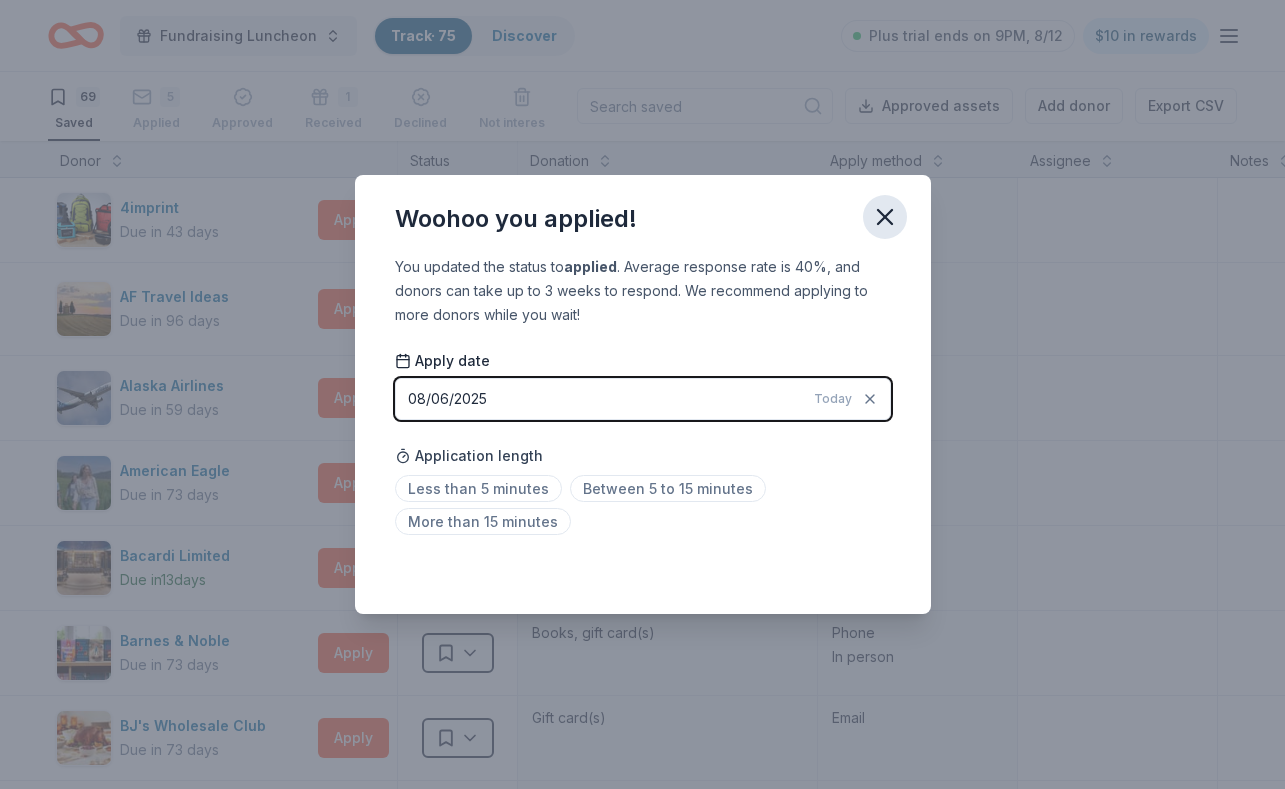 click 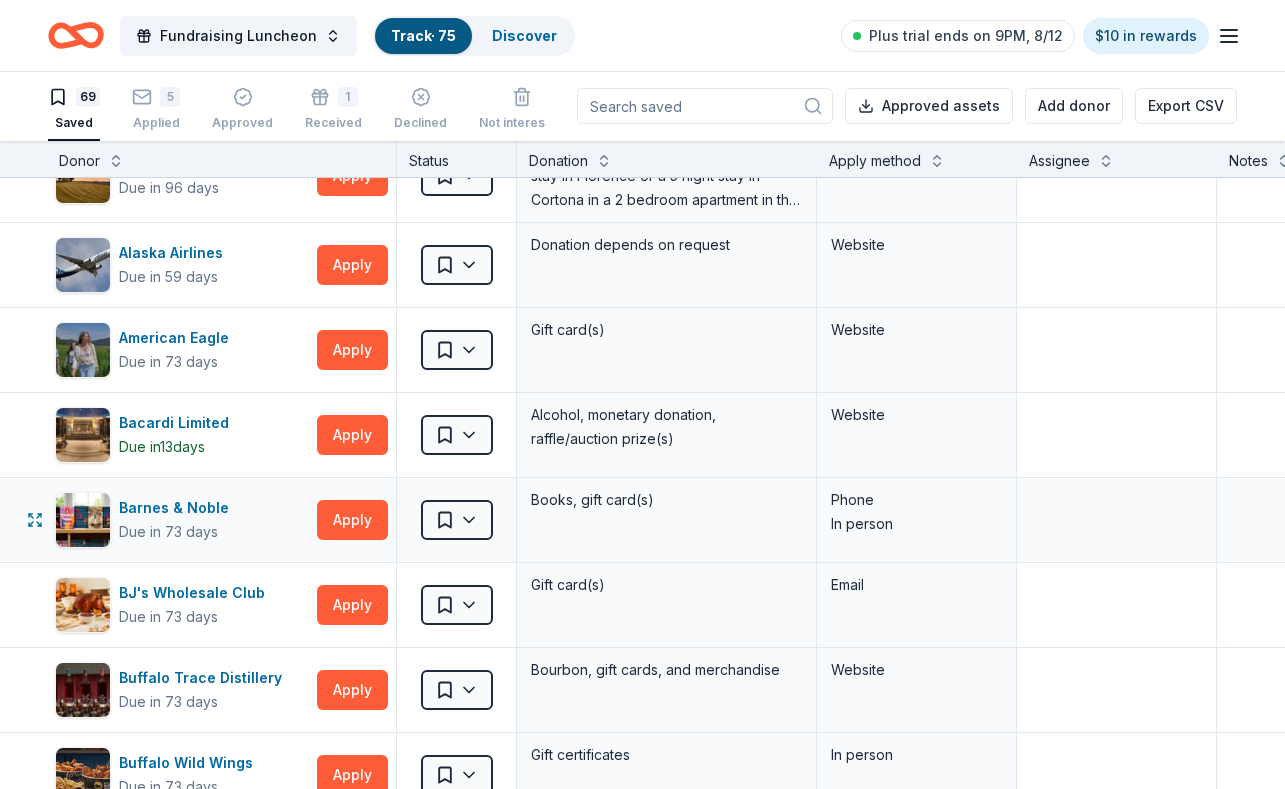 scroll, scrollTop: 134, scrollLeft: 1, axis: both 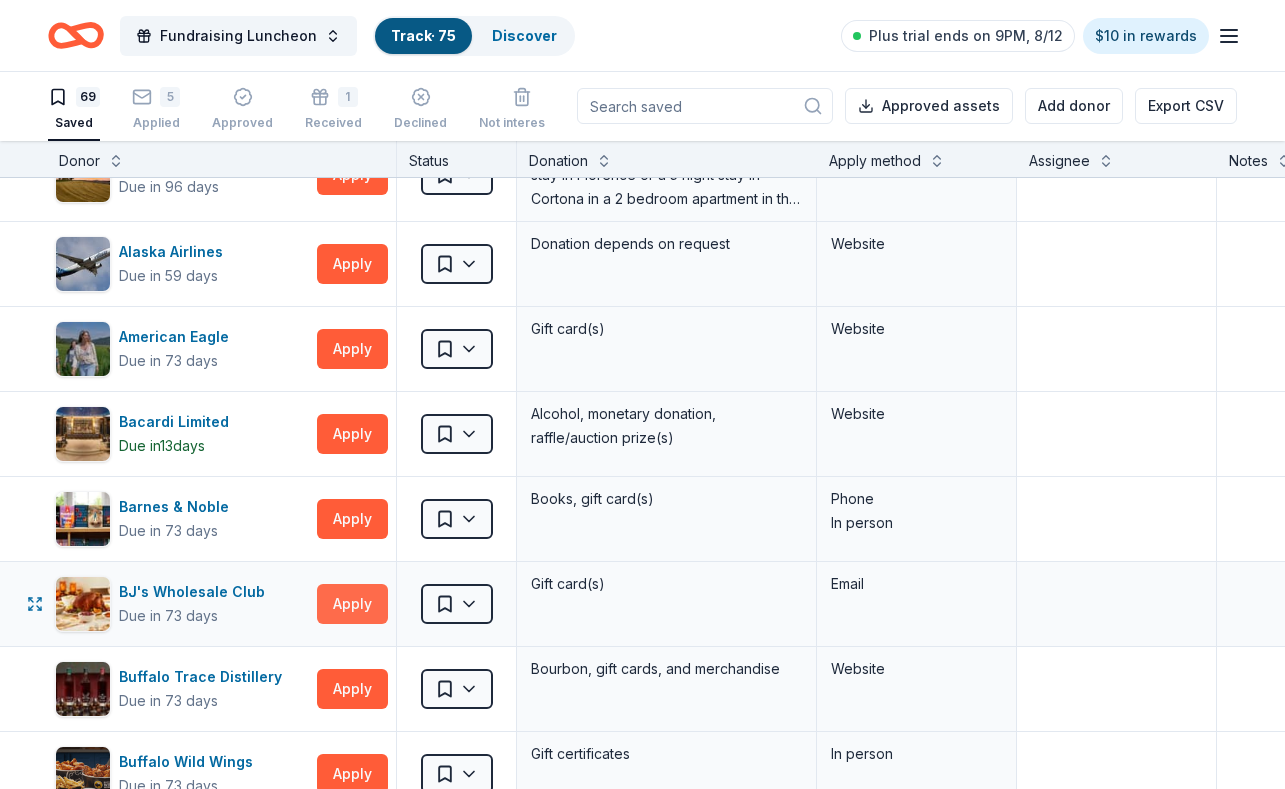 click on "Apply" at bounding box center (352, 604) 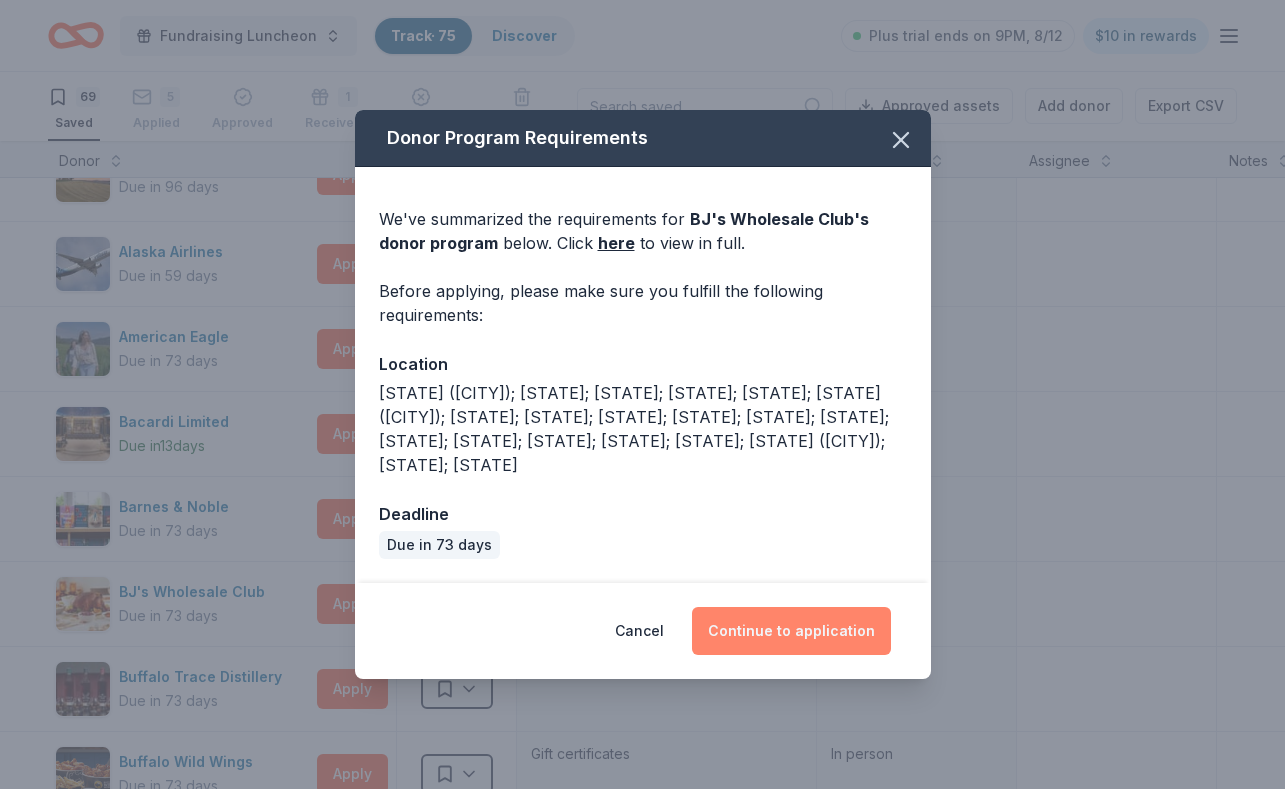 click on "Continue to application" at bounding box center [791, 631] 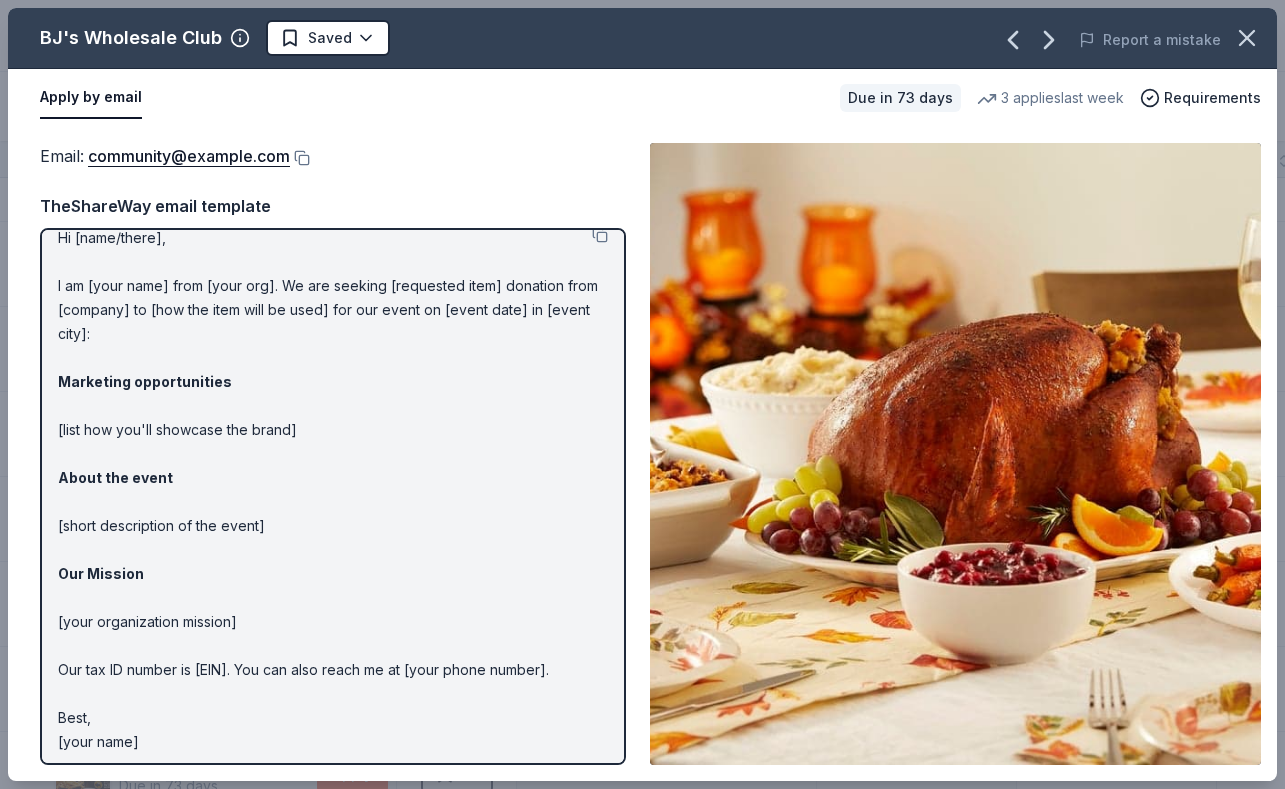 scroll, scrollTop: 26, scrollLeft: 0, axis: vertical 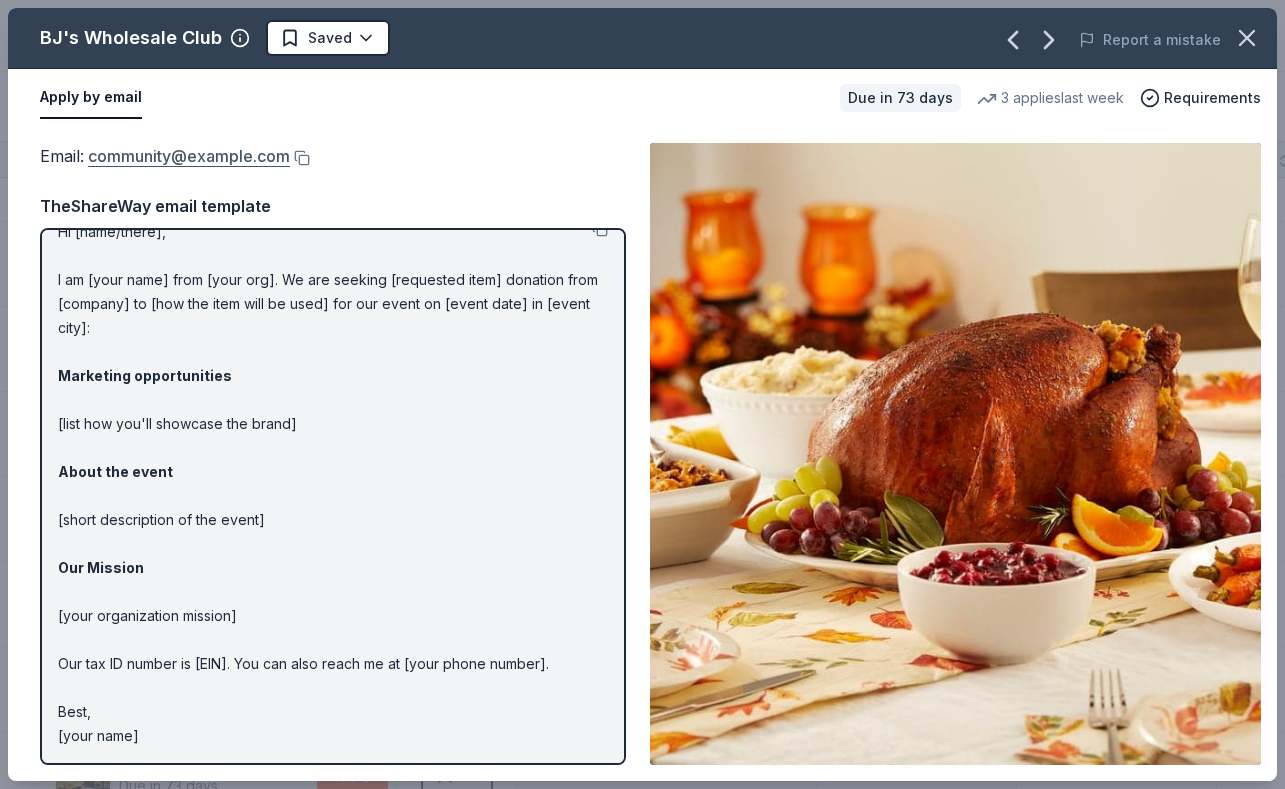 click on "community@bjs.com" at bounding box center [189, 156] 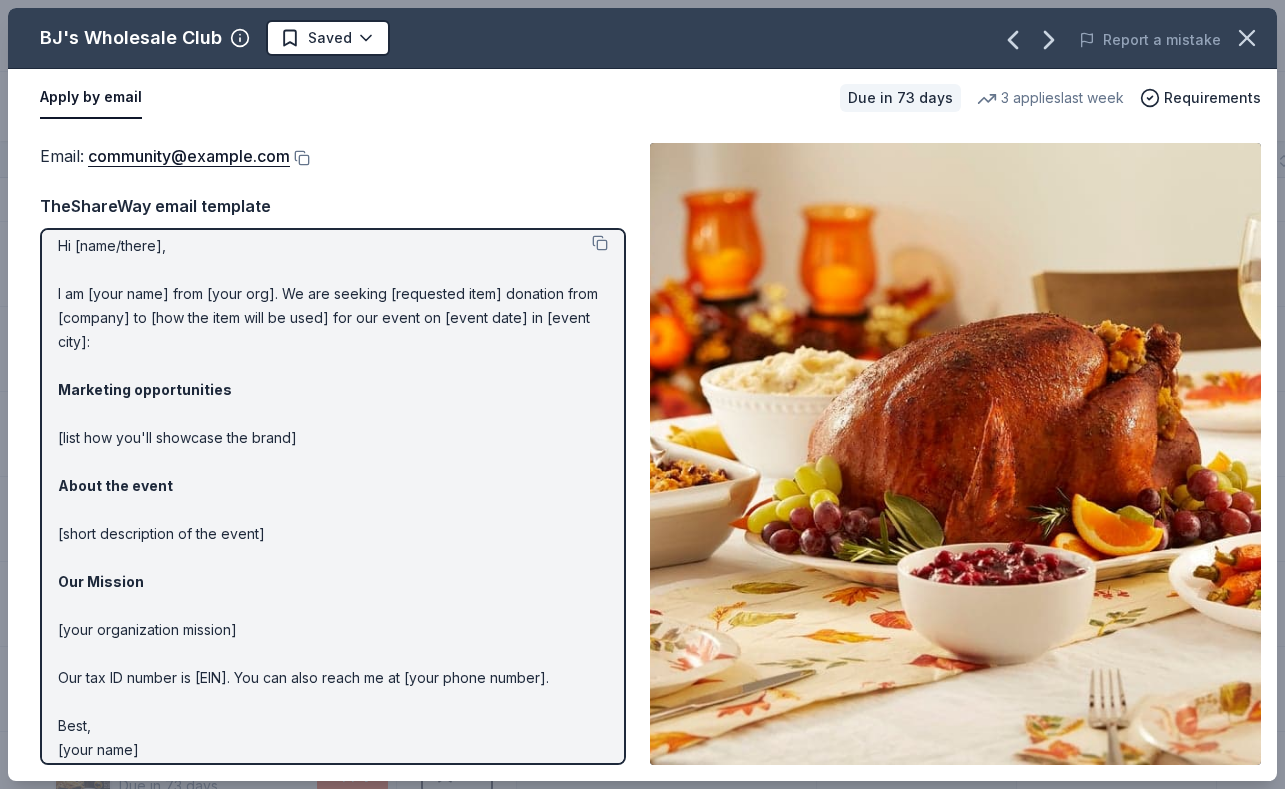 scroll, scrollTop: 0, scrollLeft: 0, axis: both 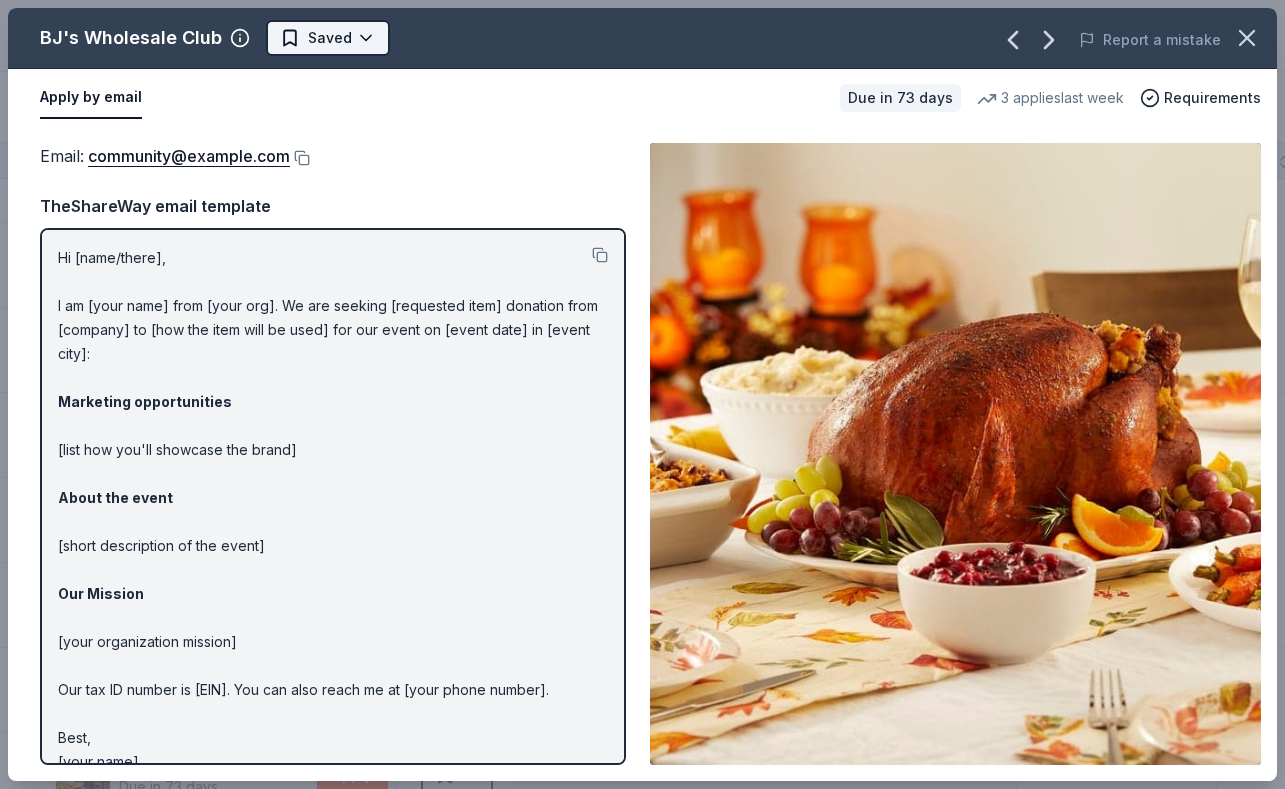 click on "Fundraising Luncheon Track  · 75 Discover Plus trial ends on 9PM, 8/12 $10 in rewards 69 Saved 5 Applied Approved 1 Received Declined Not interested  Approved assets Add donor Export CSV Donor Status Donation Apply method Assignee Notes 4imprint Due in 43 days Apply Saved Pre-imprinted products Website AF Travel Ideas Due in 96 days Apply Saved Taste of Tuscany: choice of a 3 nights stay in Florence or a 5 night stay in Cortona in a 2 bedroom apartment in the city center (Retail value is €2.500 Euro; you keep any proceeds above our charity rate of €1.800 Euro). The package includes a private walking tour of the town with a professional guide, a visit to an artisanal jewelry boutique with a glass of Italian Prosecco, wine tasting in a traditional Enoteca with local wines, pre-arrival and in-house local English speaking concierge and booking services, and all consumption fees (A/C, heating, etc). Upgrade and a la carte extras available on request. In app Alaska Airlines Due in 59 days Apply Saved Website" at bounding box center (642, 394) 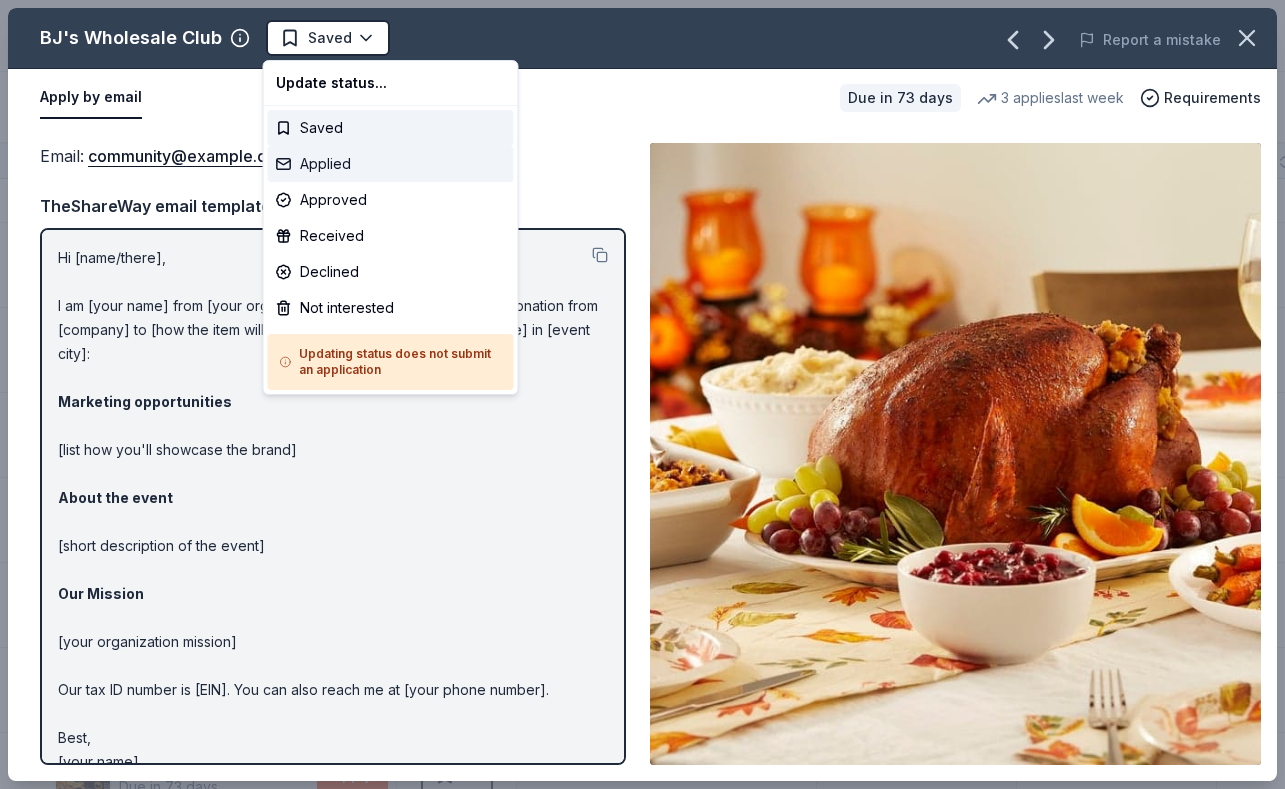 click on "Applied" at bounding box center (391, 164) 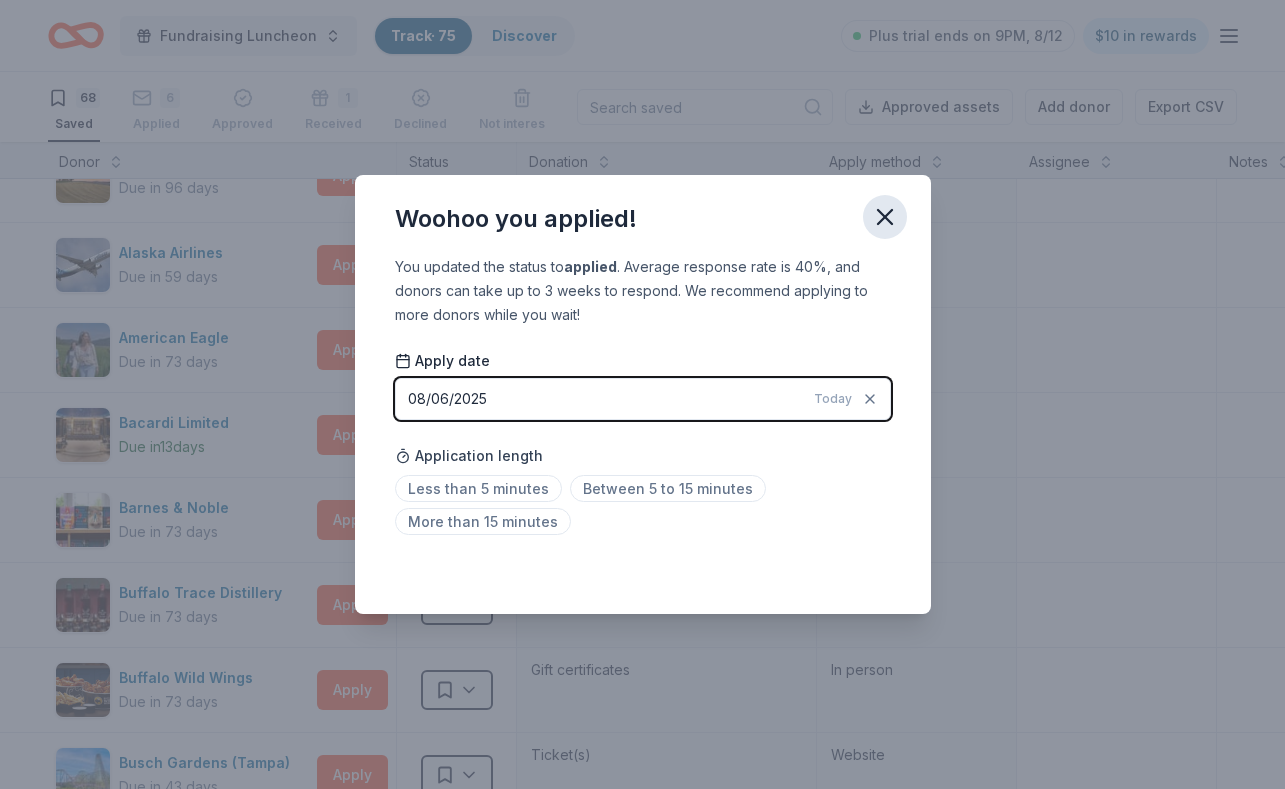 click 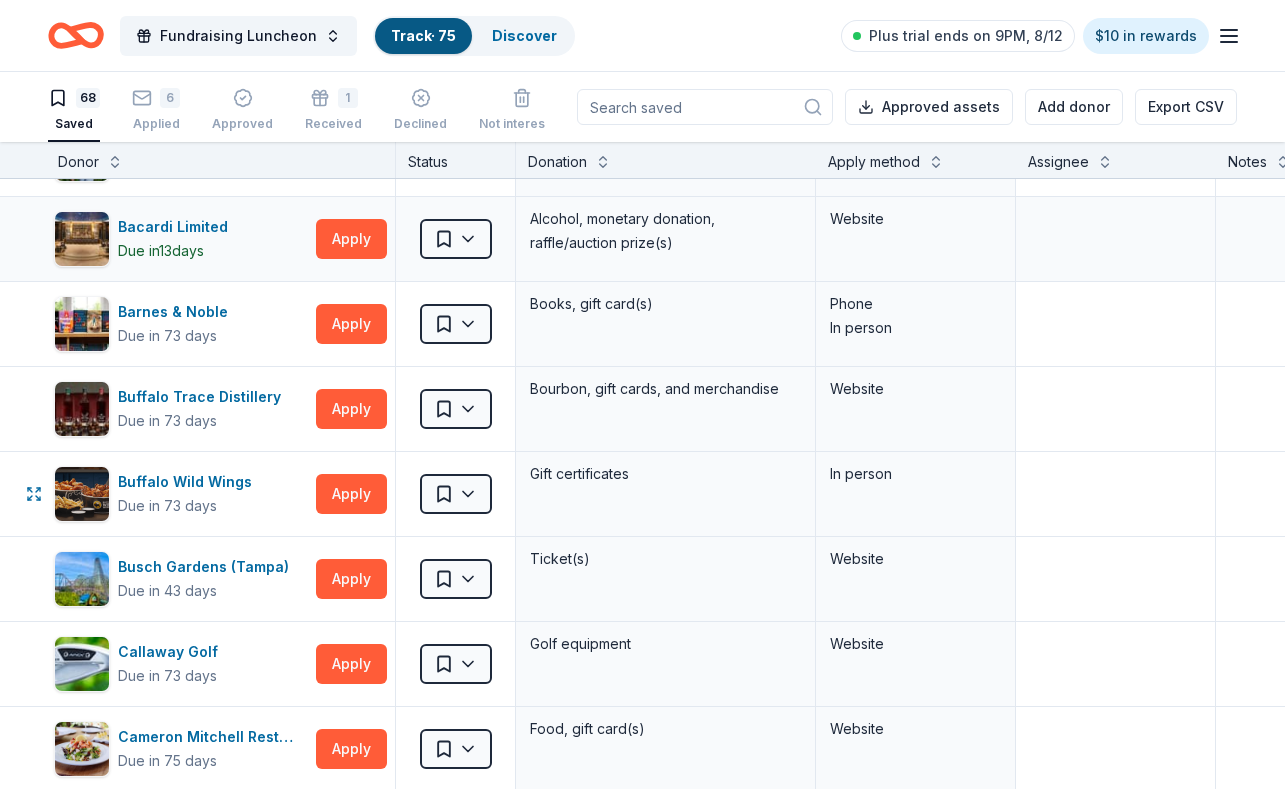scroll, scrollTop: 331, scrollLeft: 2, axis: both 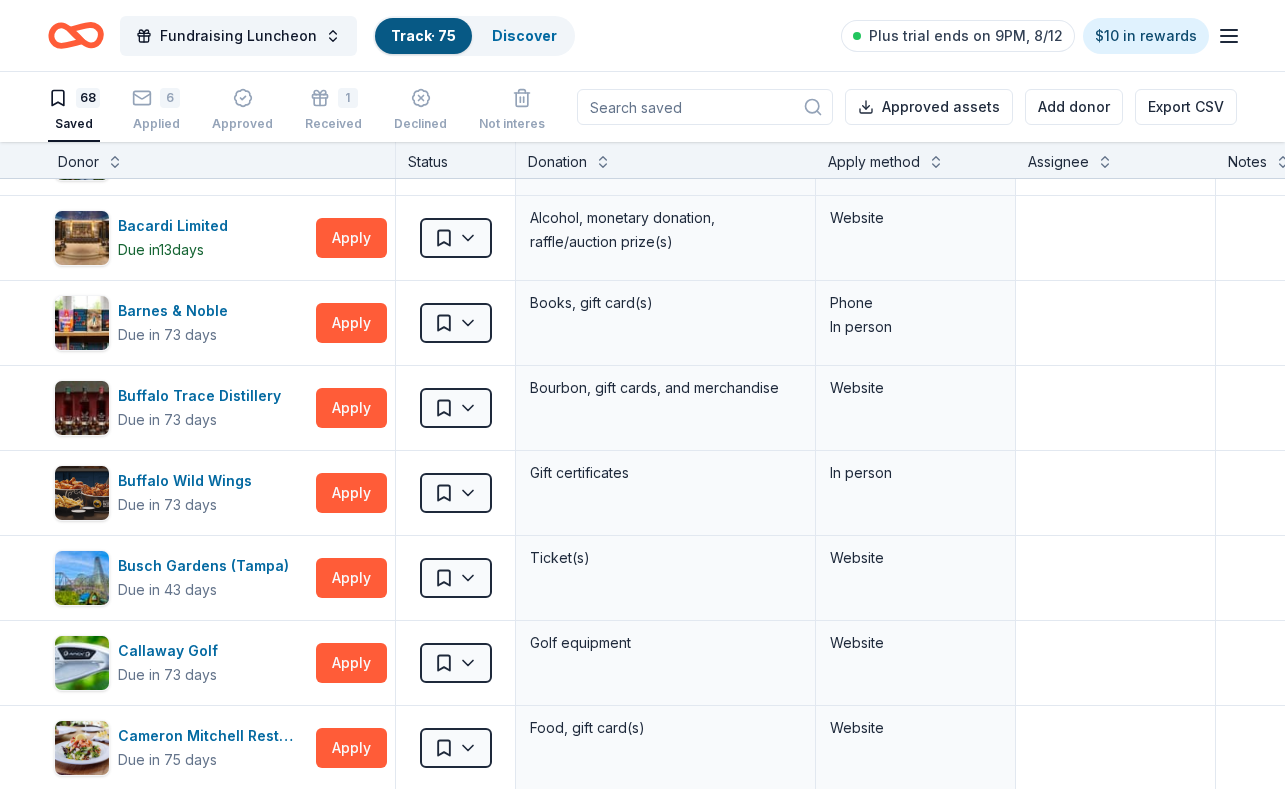 click on "Track  · 75" at bounding box center (423, 35) 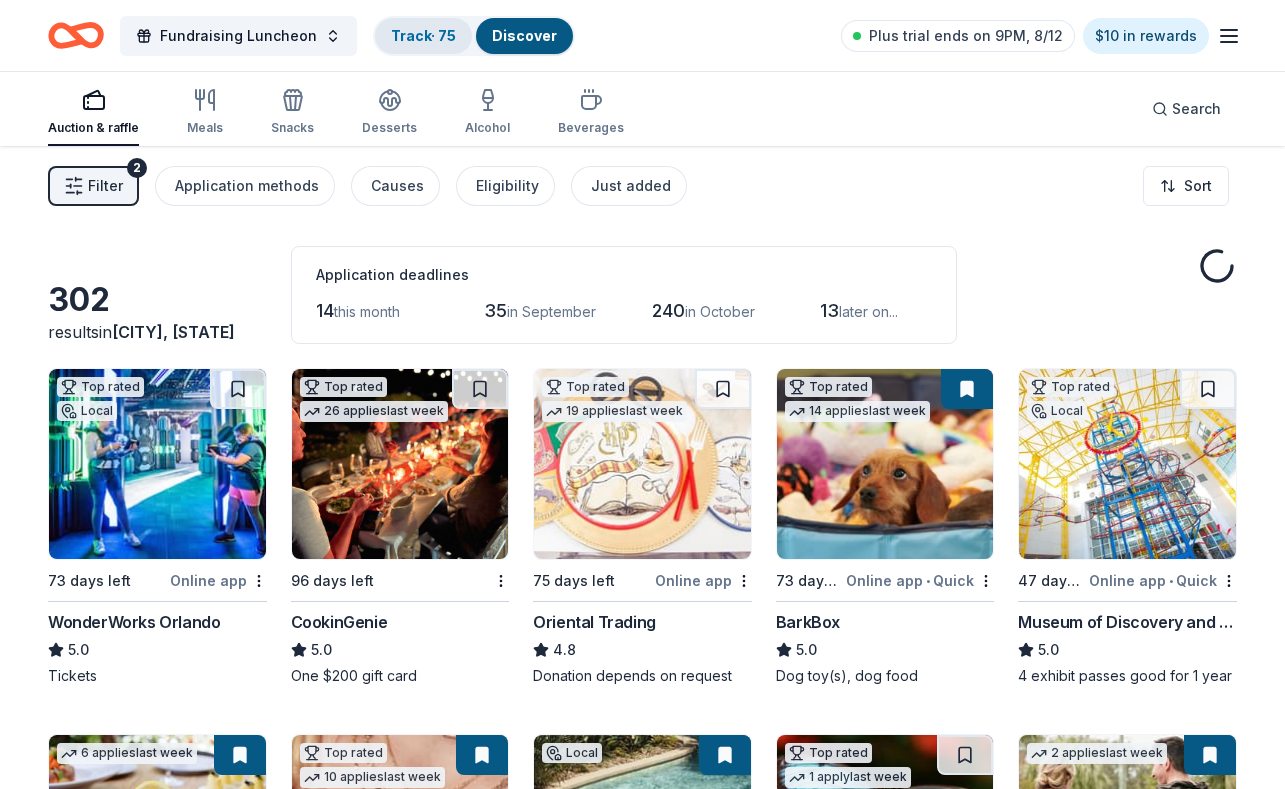 click on "Track  · 75" at bounding box center (423, 35) 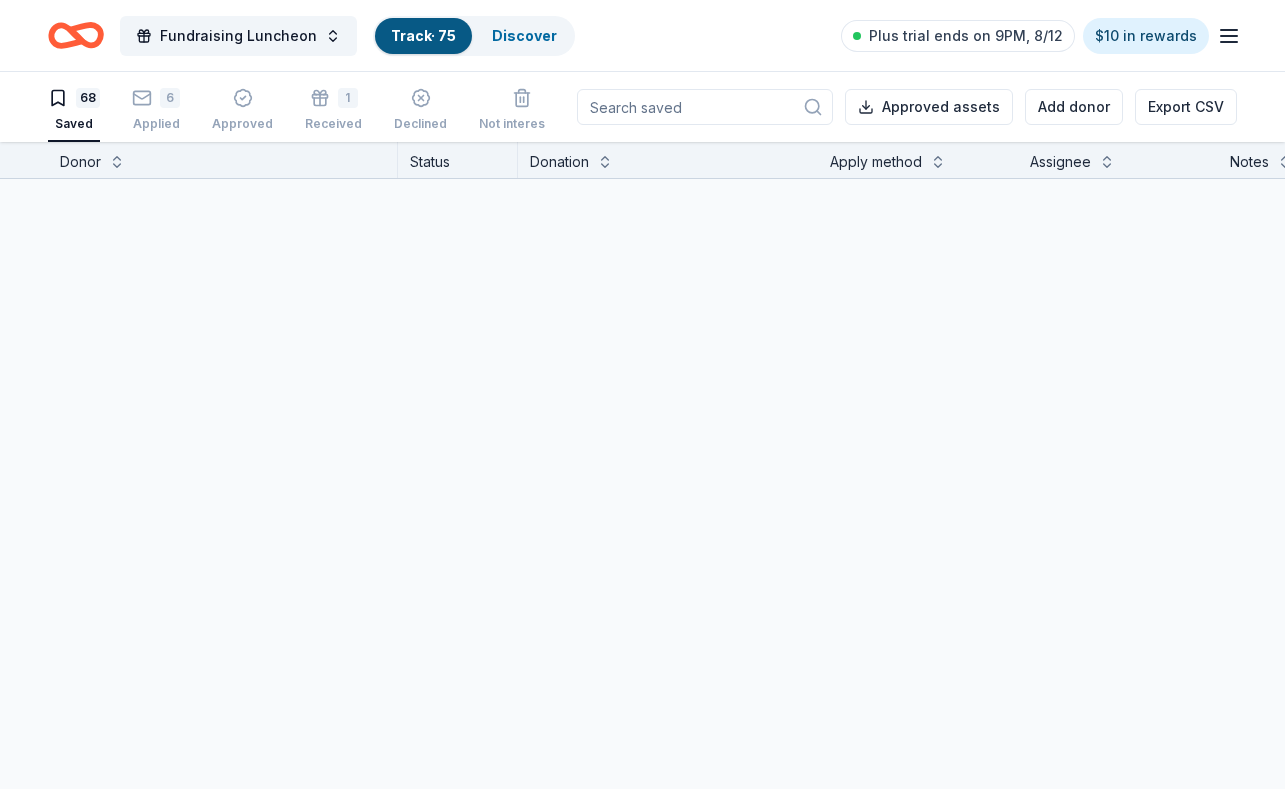 scroll, scrollTop: 1, scrollLeft: 0, axis: vertical 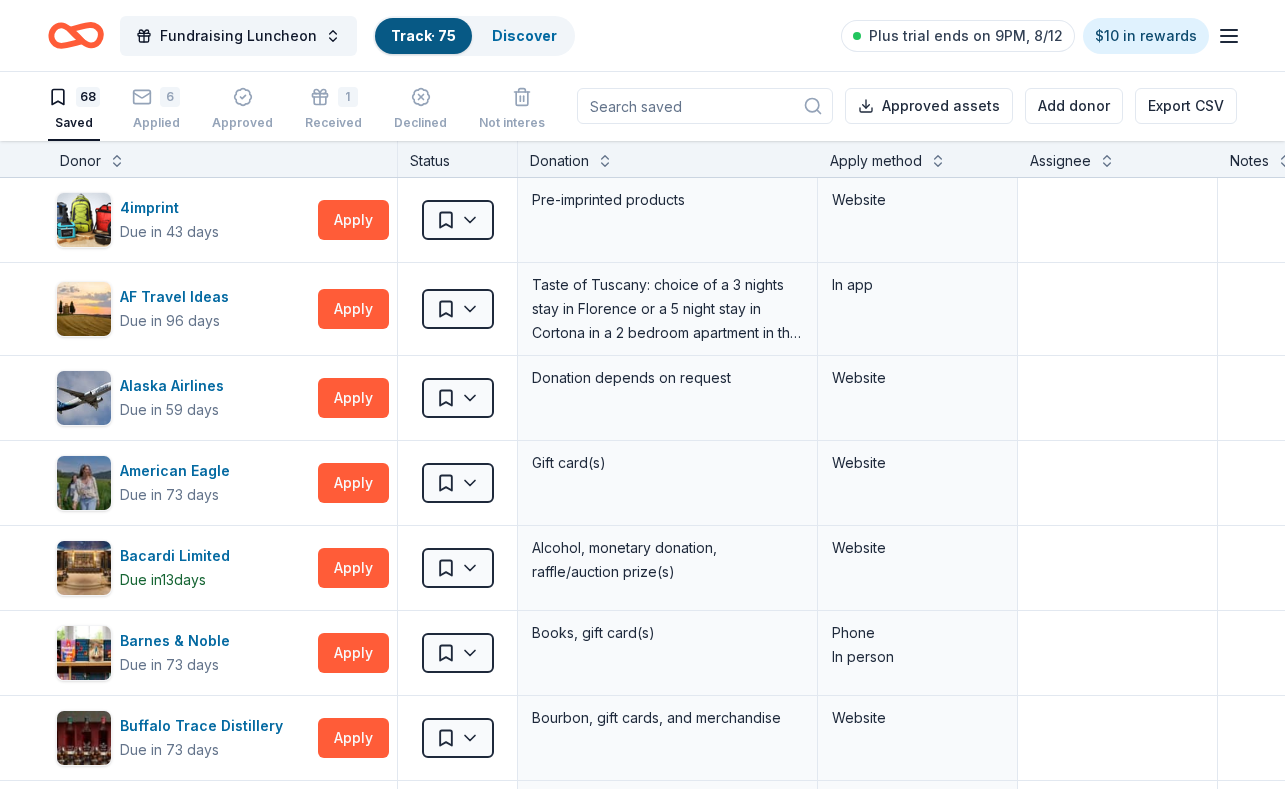 click on "Track  · 75" at bounding box center [423, 35] 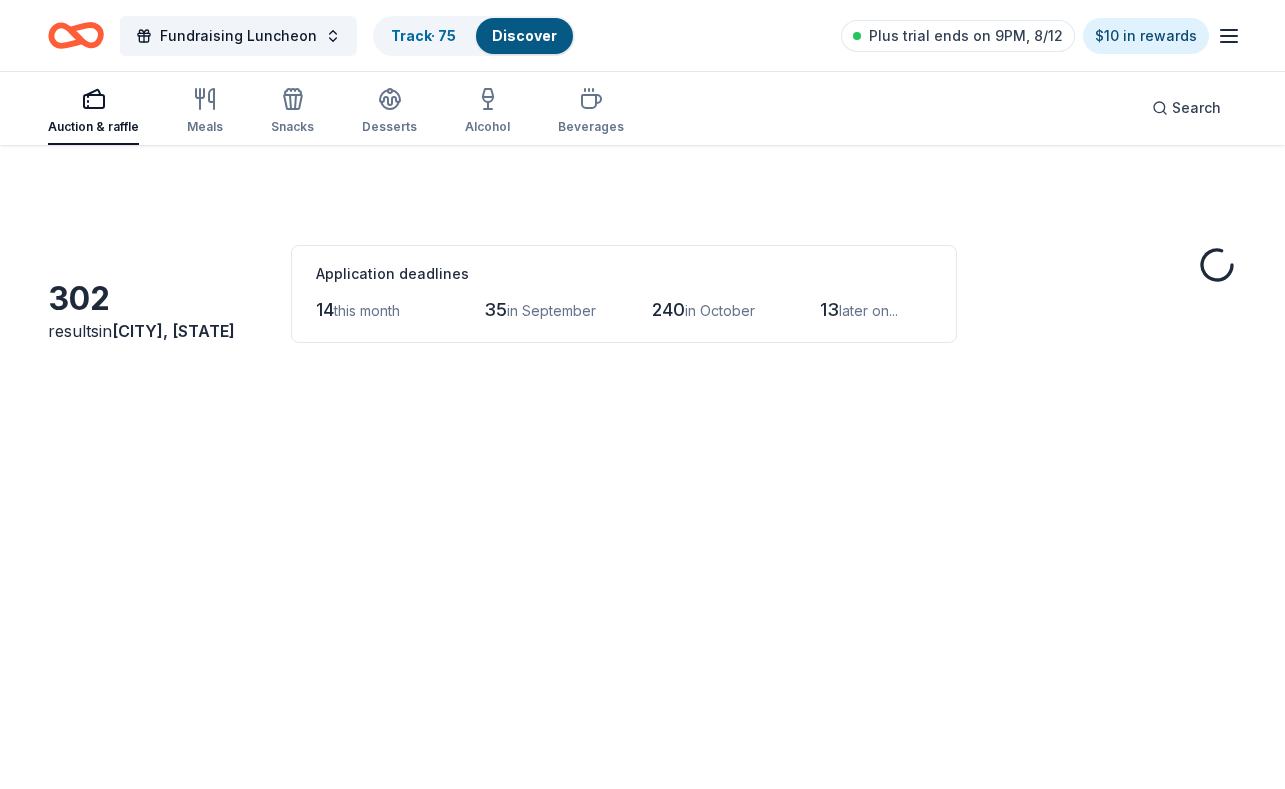 scroll, scrollTop: 0, scrollLeft: 0, axis: both 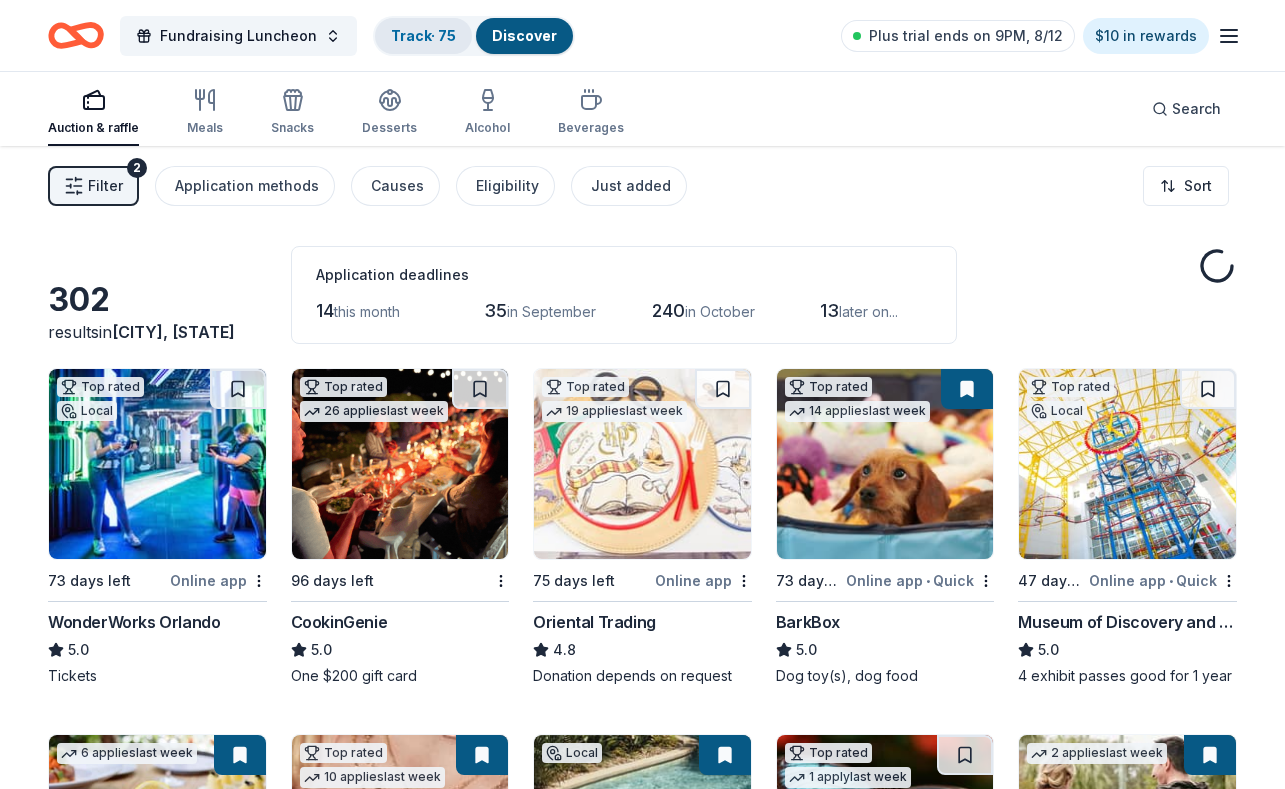 click on "Track  · 75" at bounding box center [423, 35] 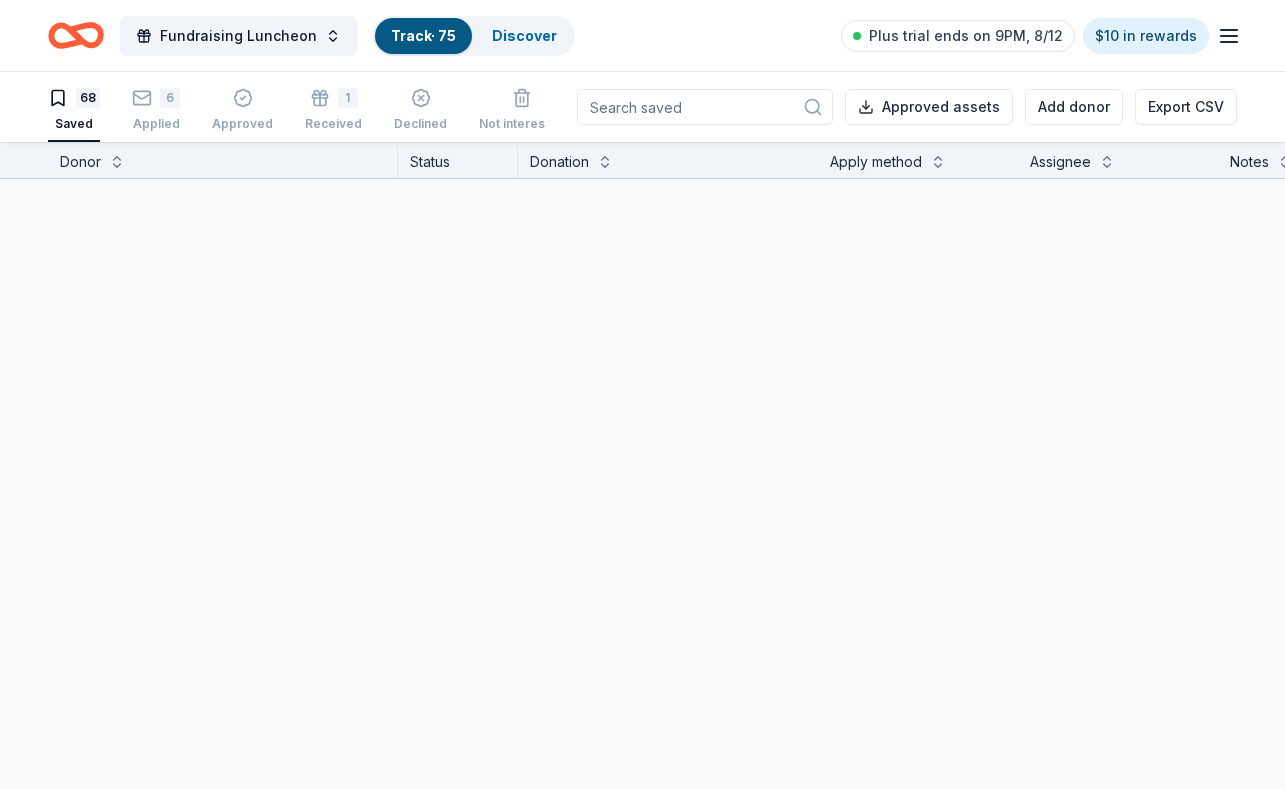 scroll, scrollTop: 1, scrollLeft: 0, axis: vertical 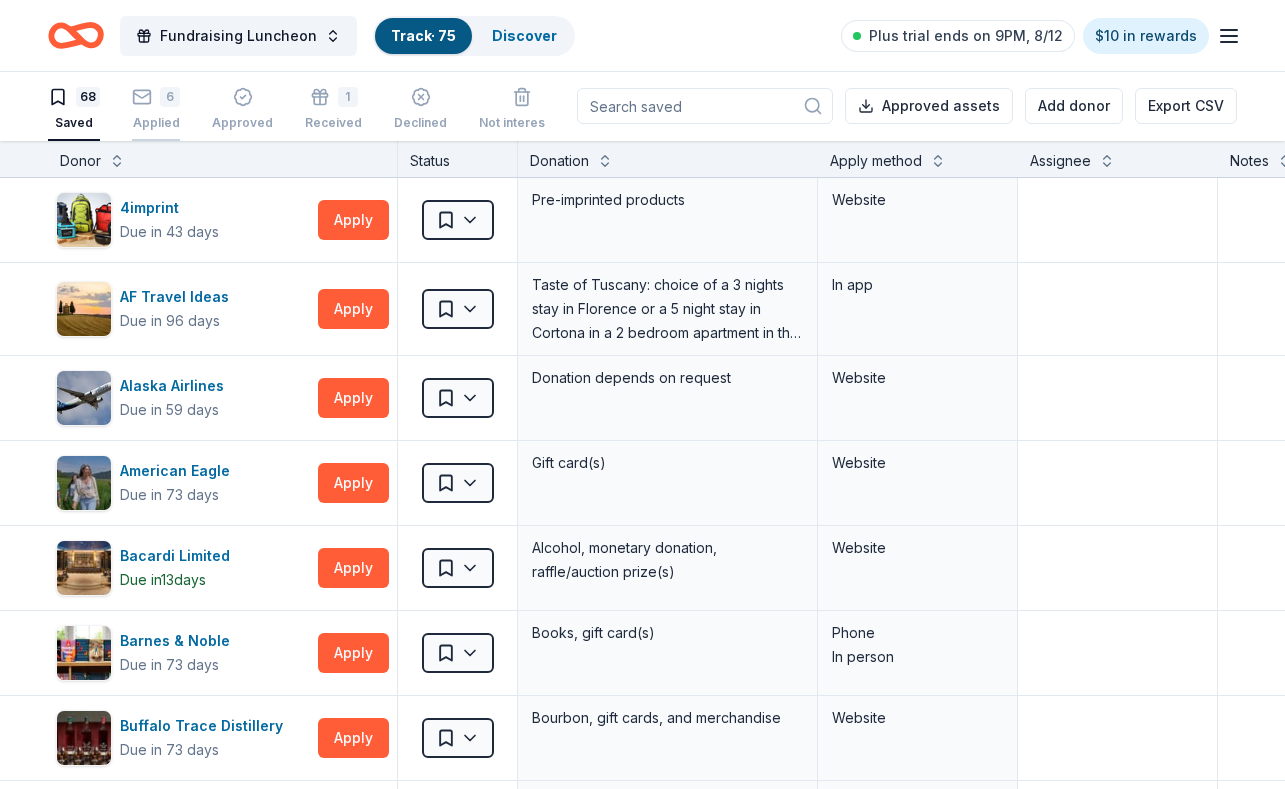 click 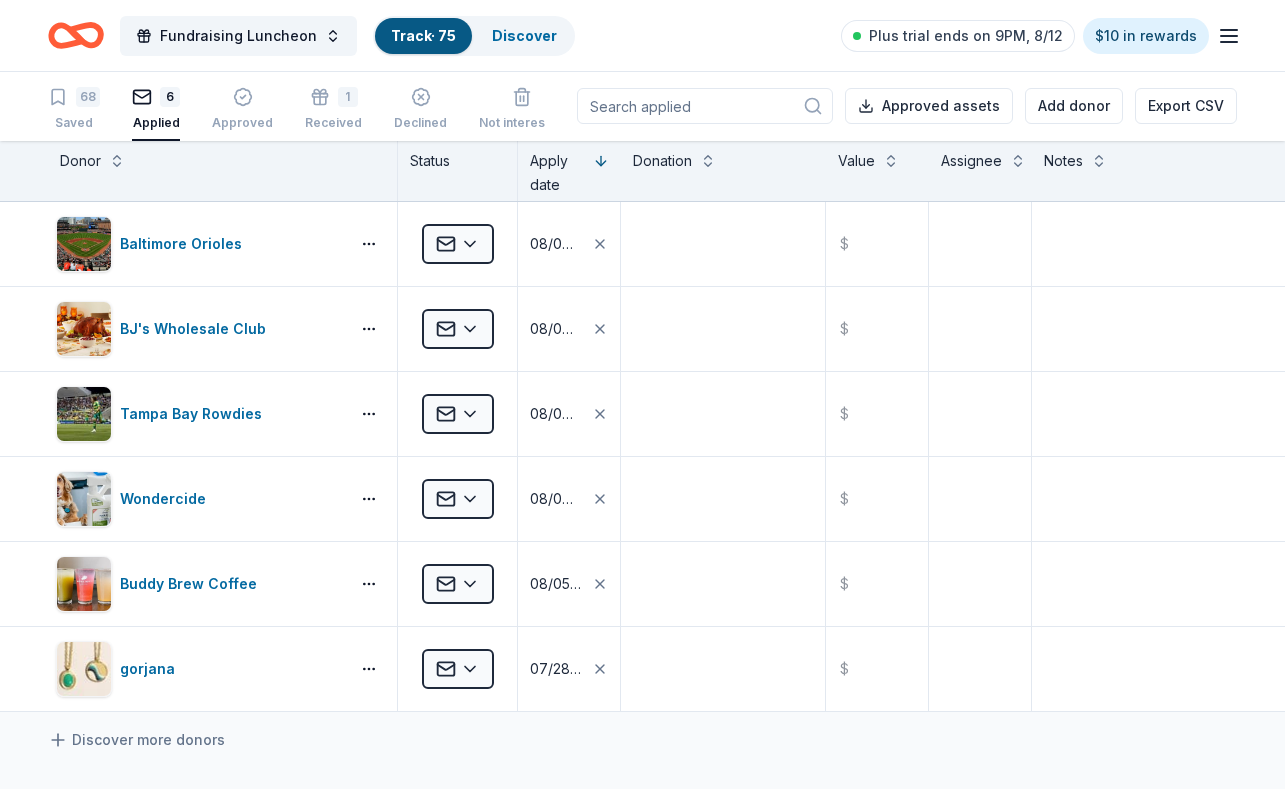scroll, scrollTop: 0, scrollLeft: 0, axis: both 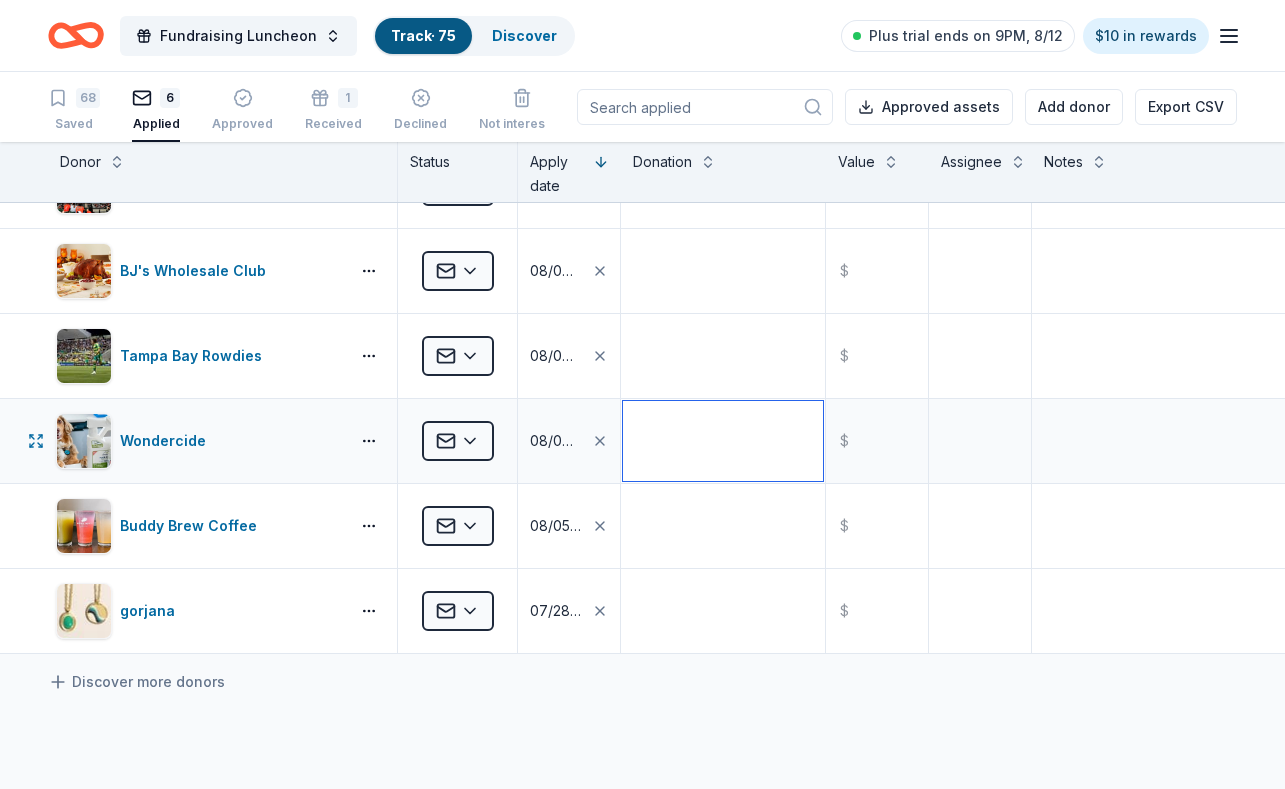 click at bounding box center (723, 441) 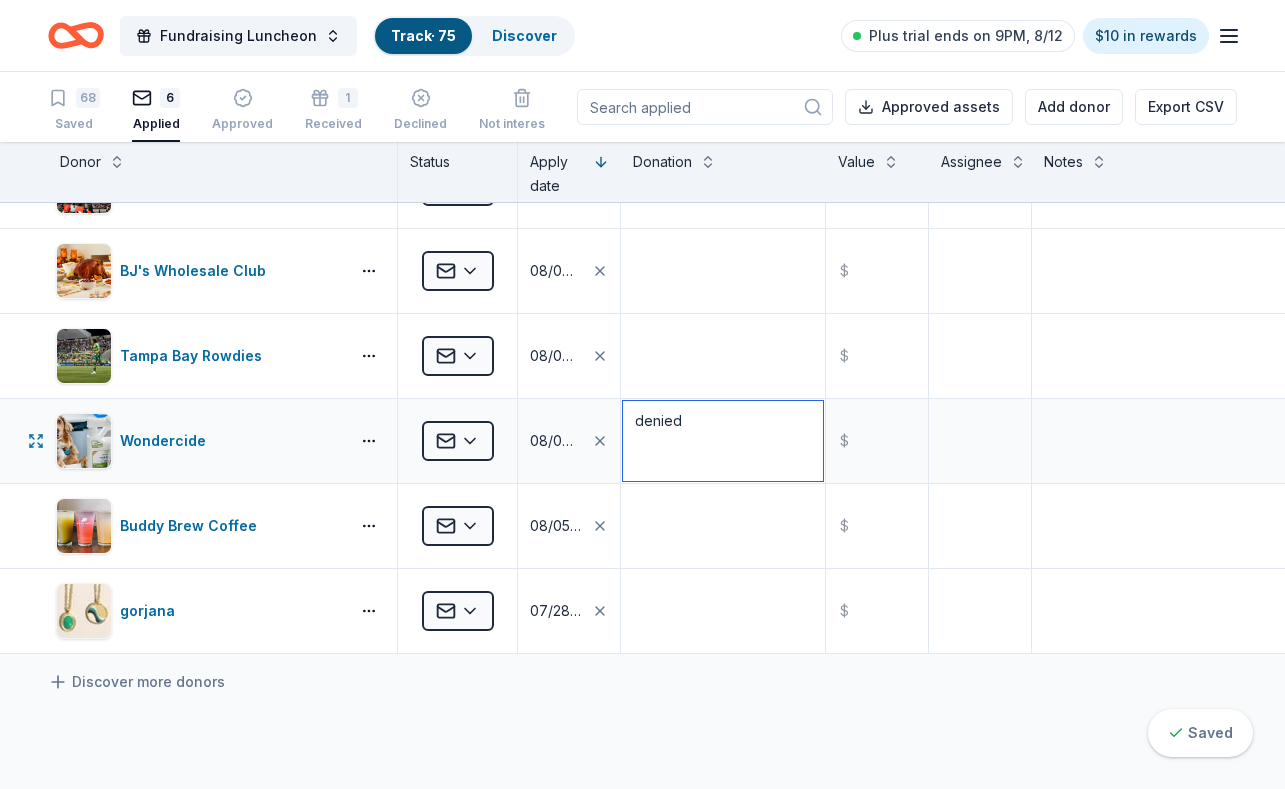 type on "denied" 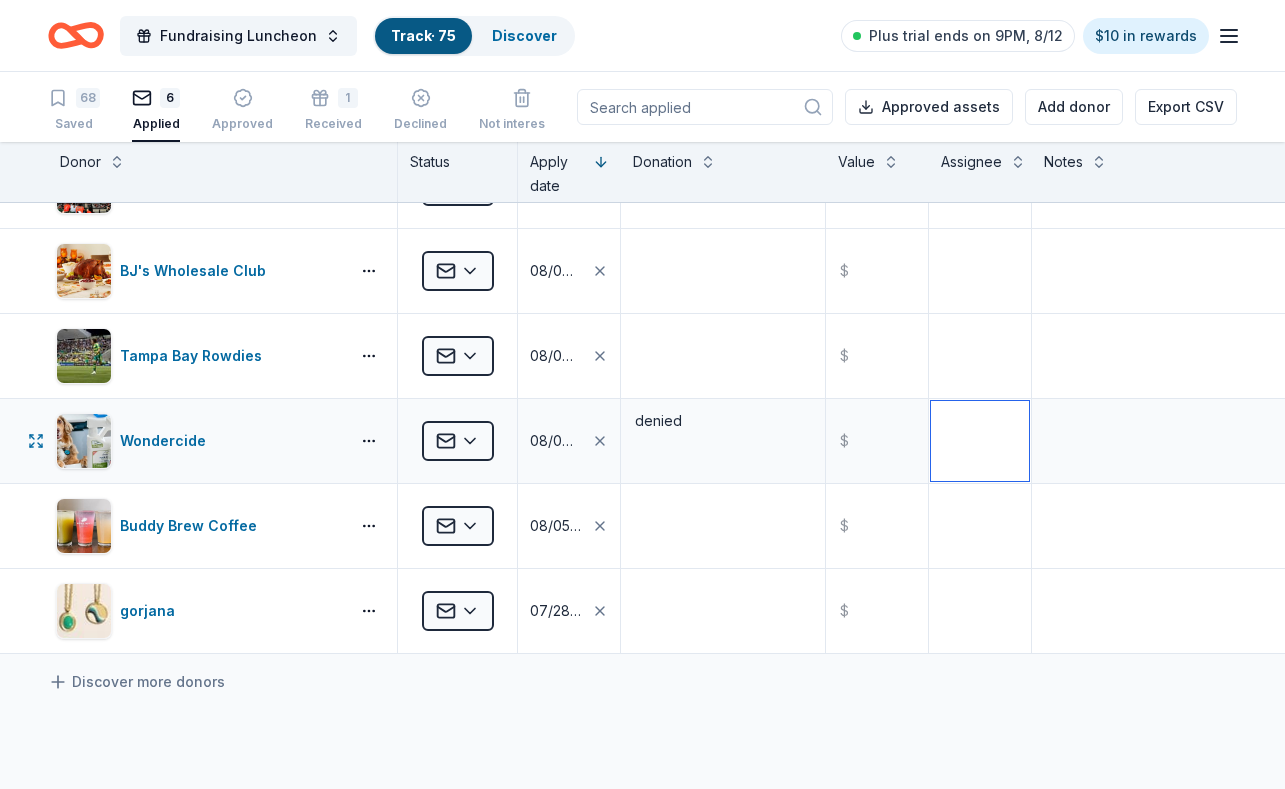 click at bounding box center [980, 441] 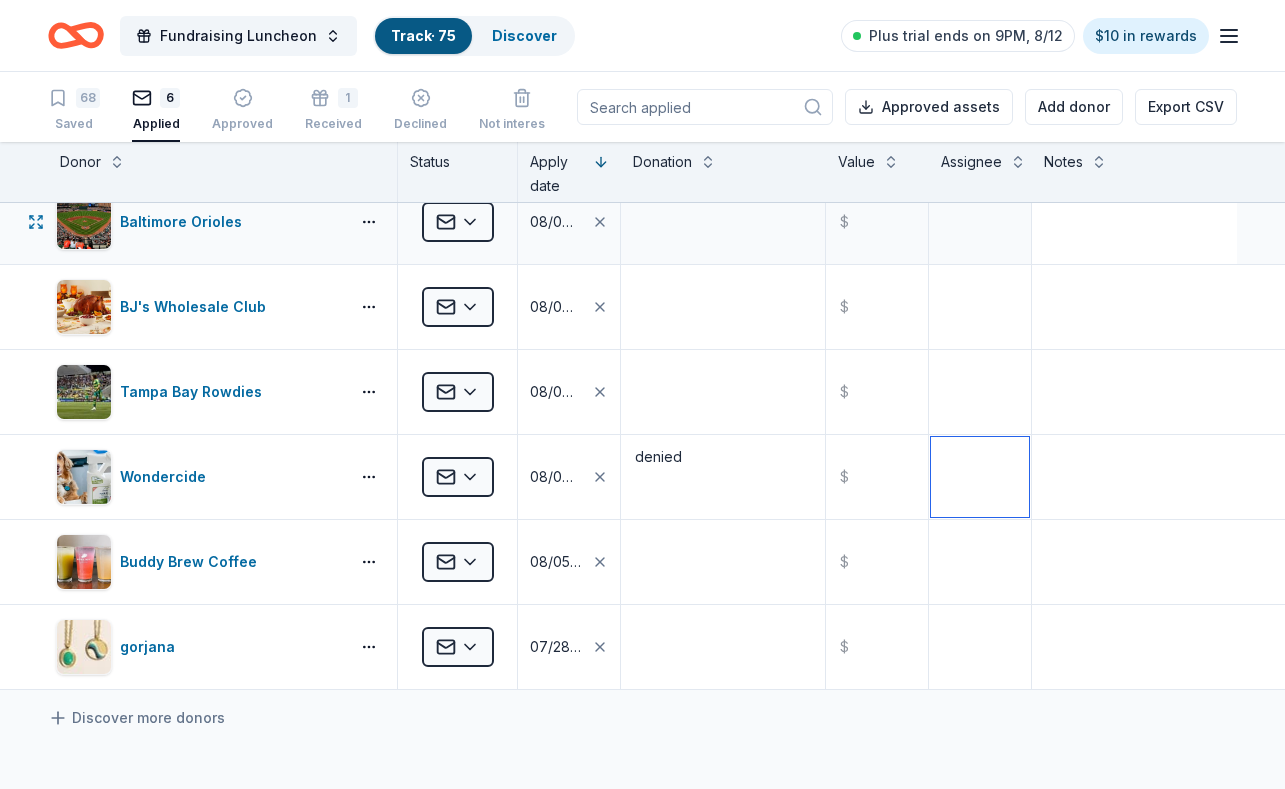 scroll, scrollTop: 0, scrollLeft: 0, axis: both 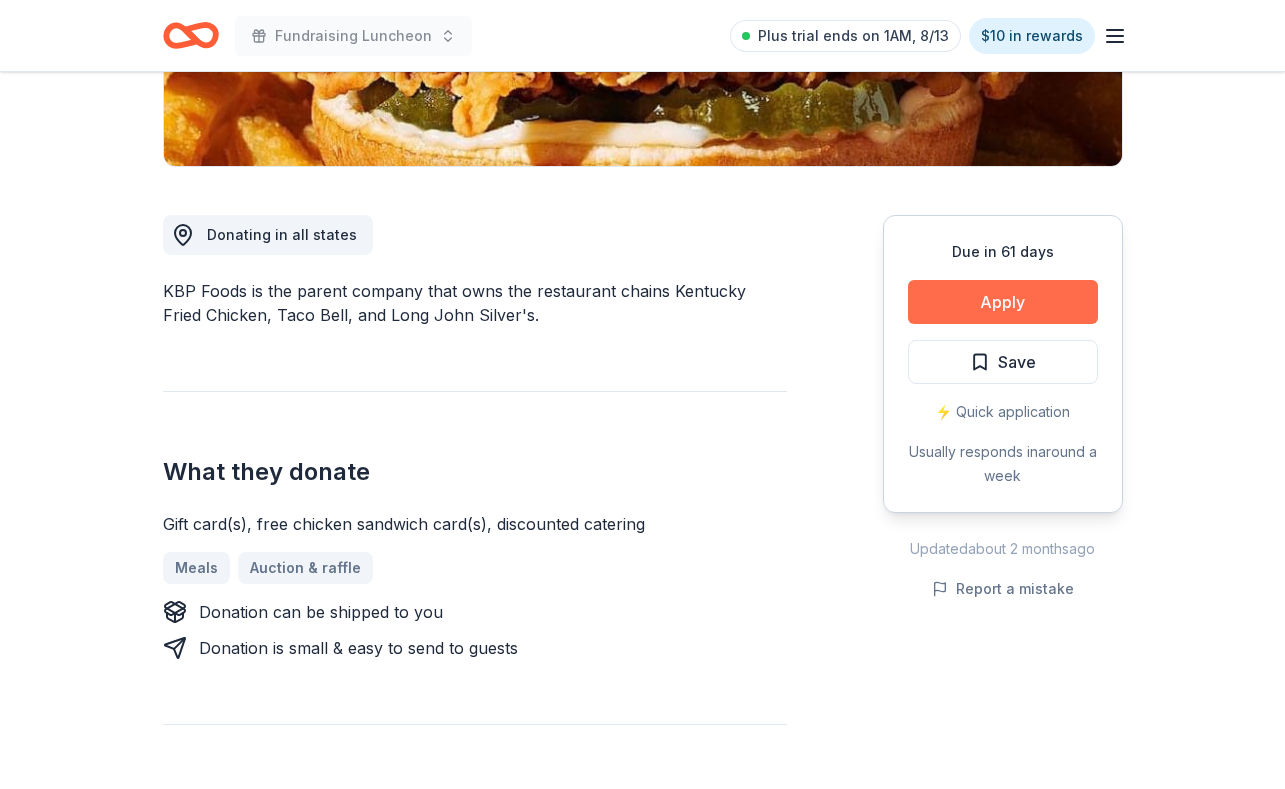 click on "Apply" at bounding box center (1003, 302) 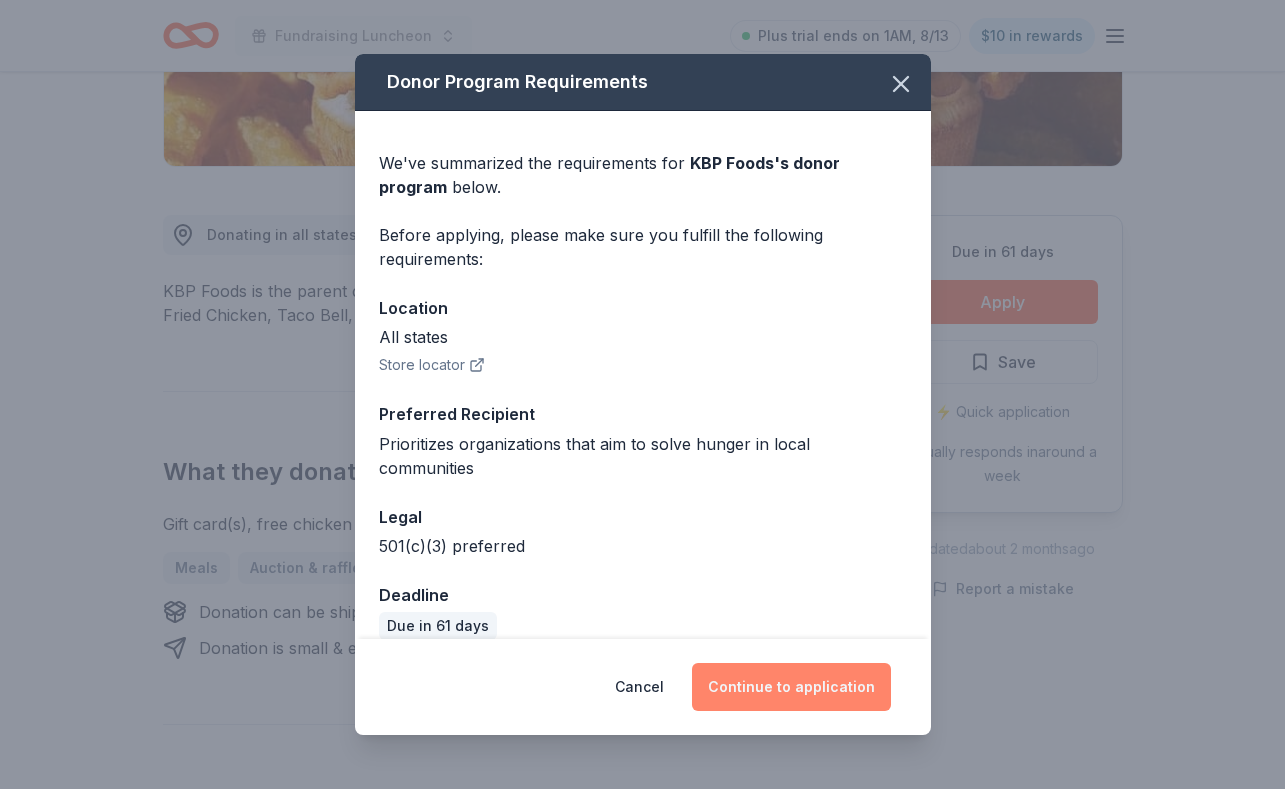 click on "Continue to application" at bounding box center [791, 687] 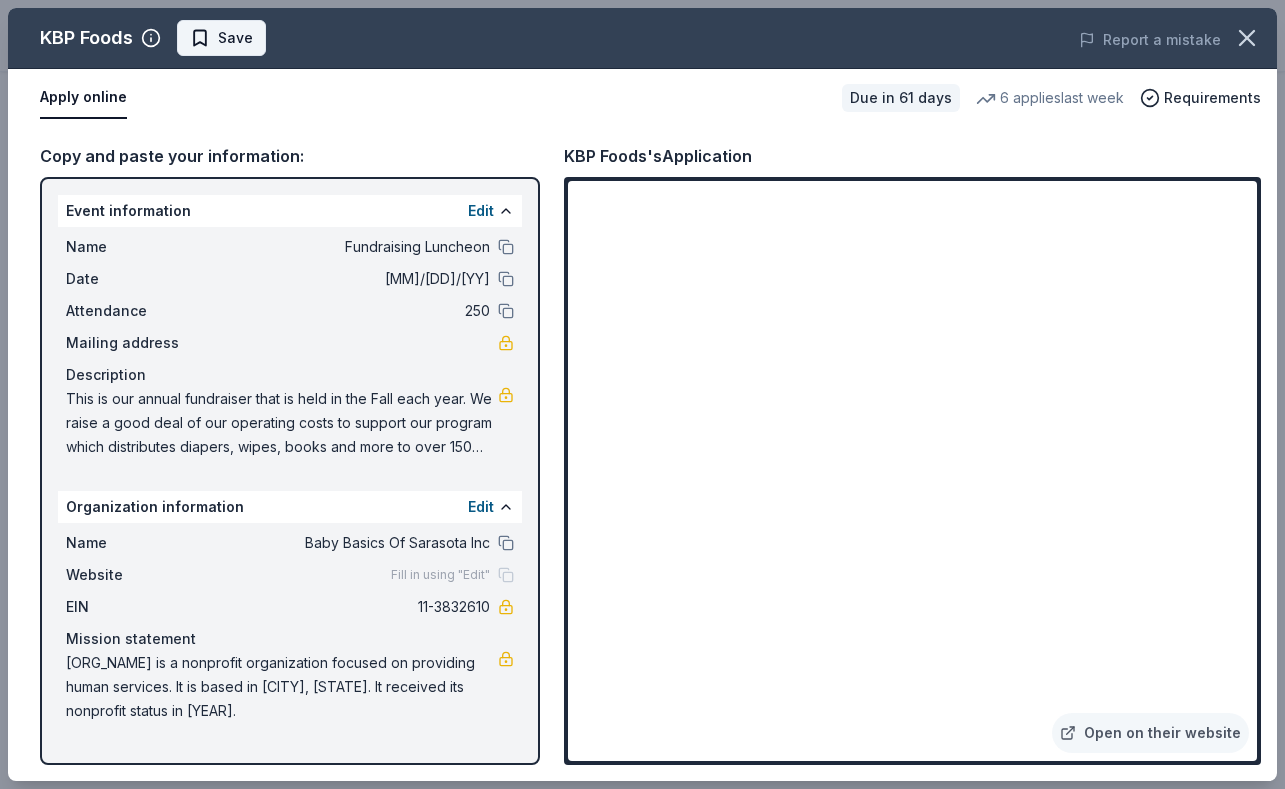 click on "Save" at bounding box center (221, 38) 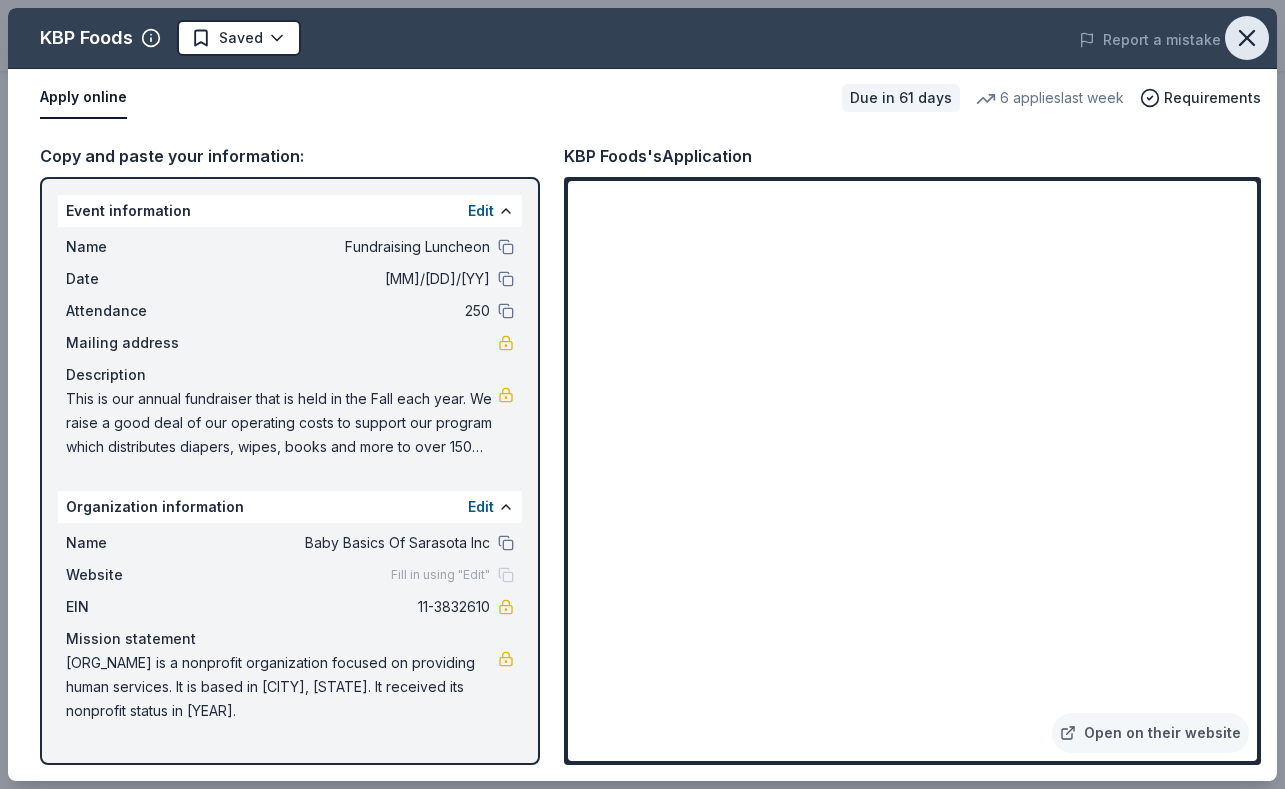 click 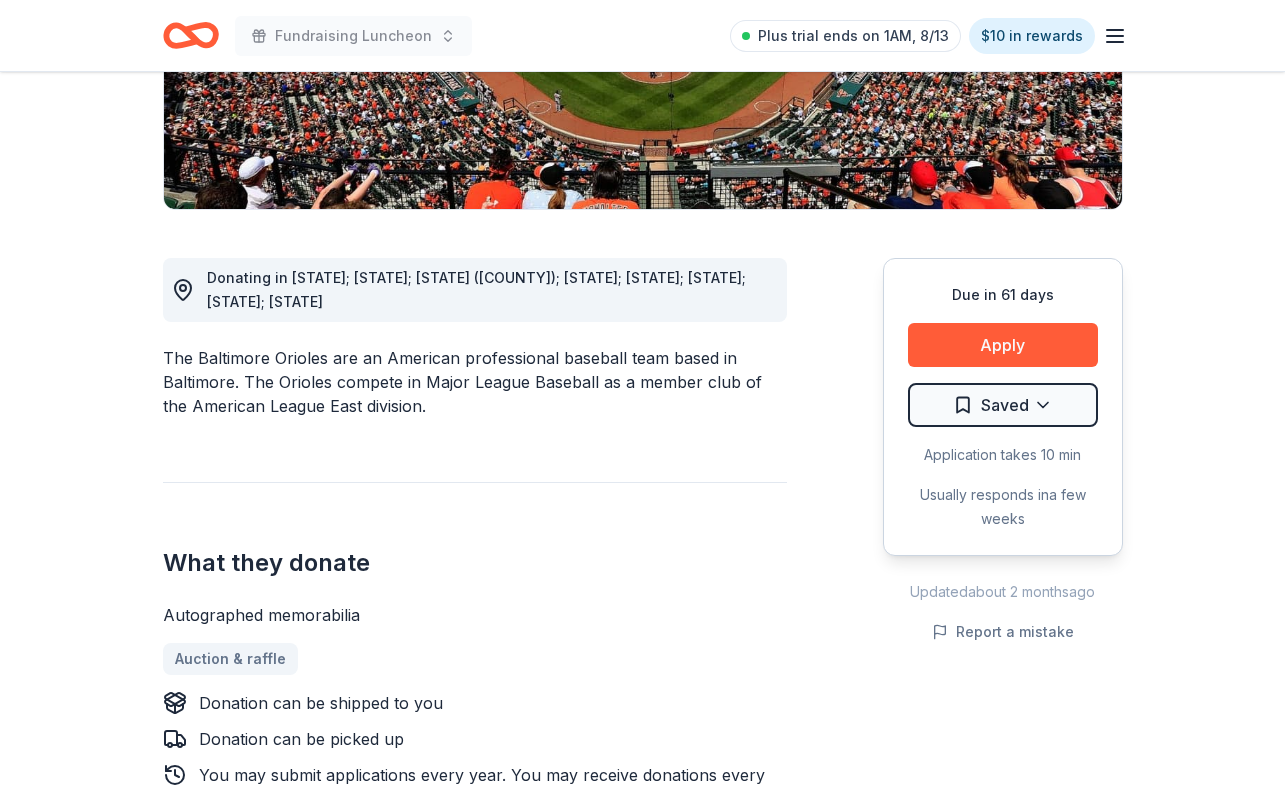 scroll, scrollTop: 405, scrollLeft: 0, axis: vertical 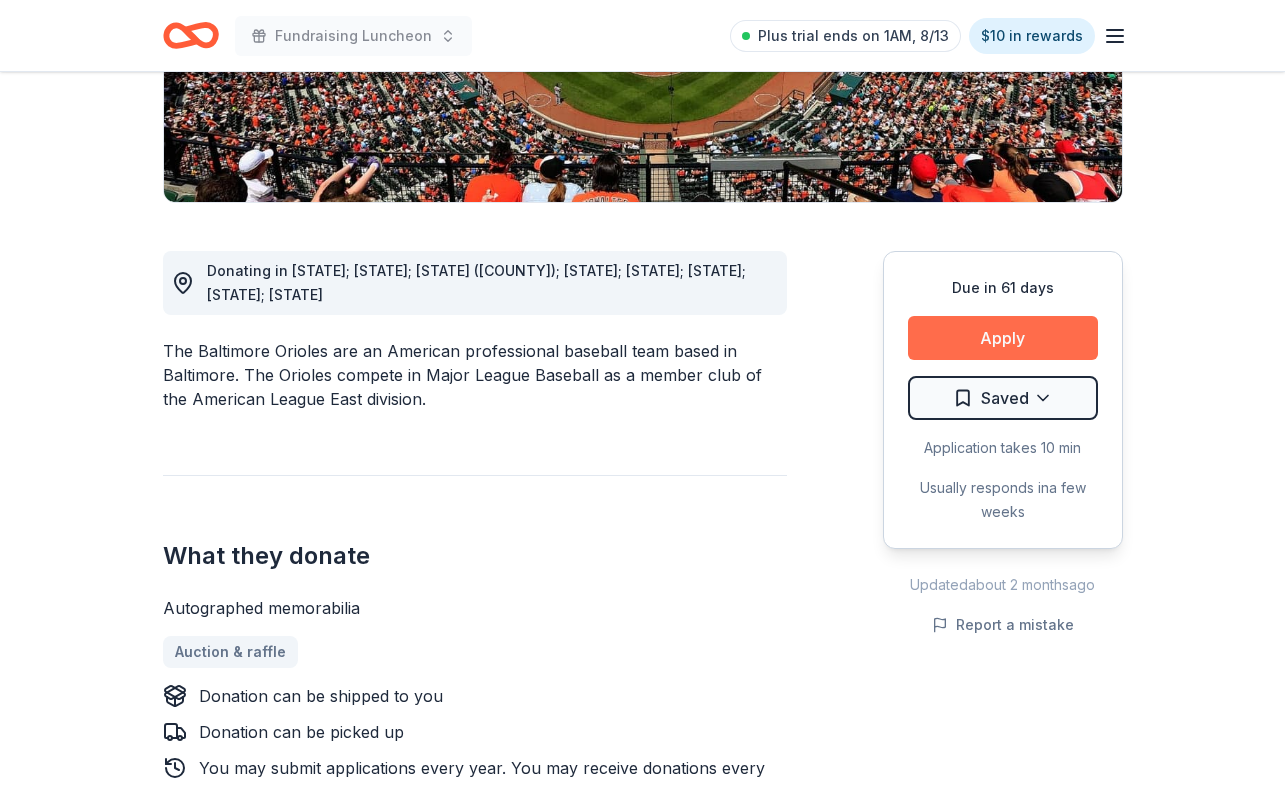 click on "Apply" at bounding box center [1003, 338] 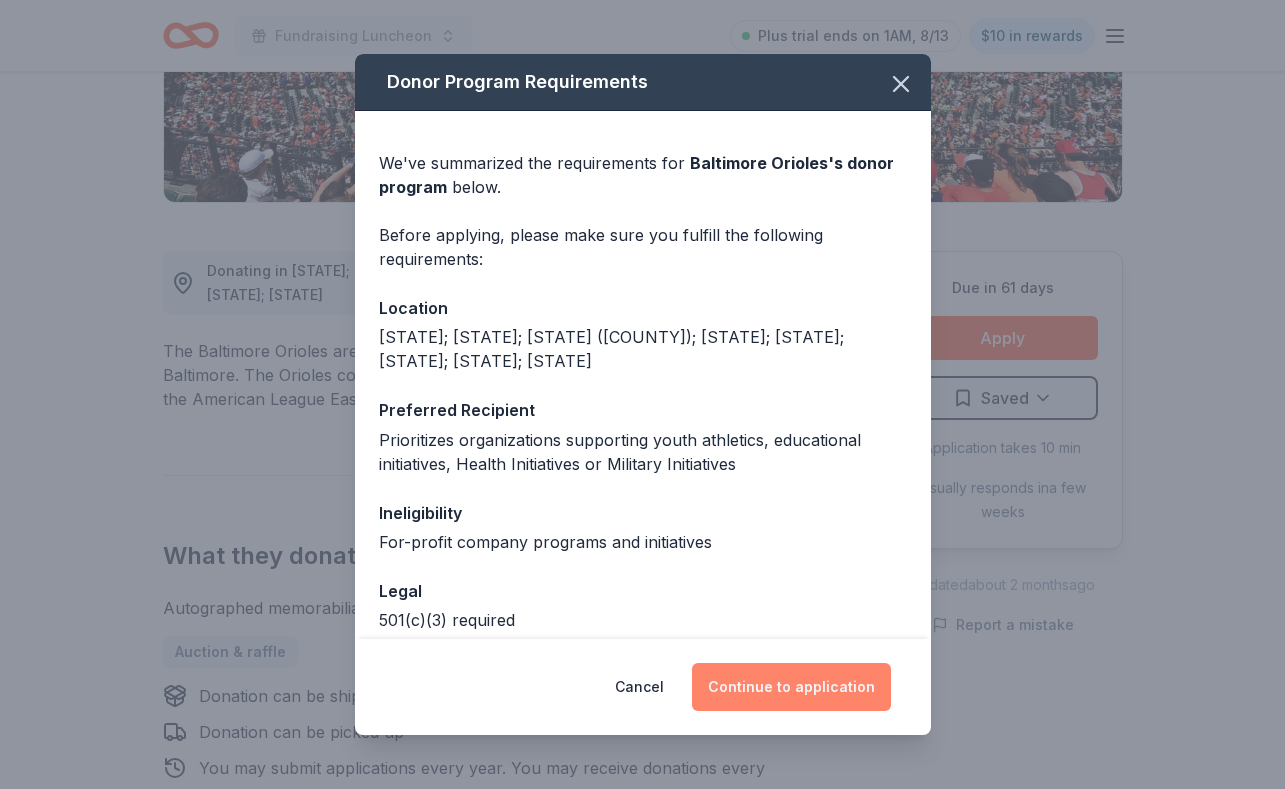 click on "Continue to application" at bounding box center (791, 687) 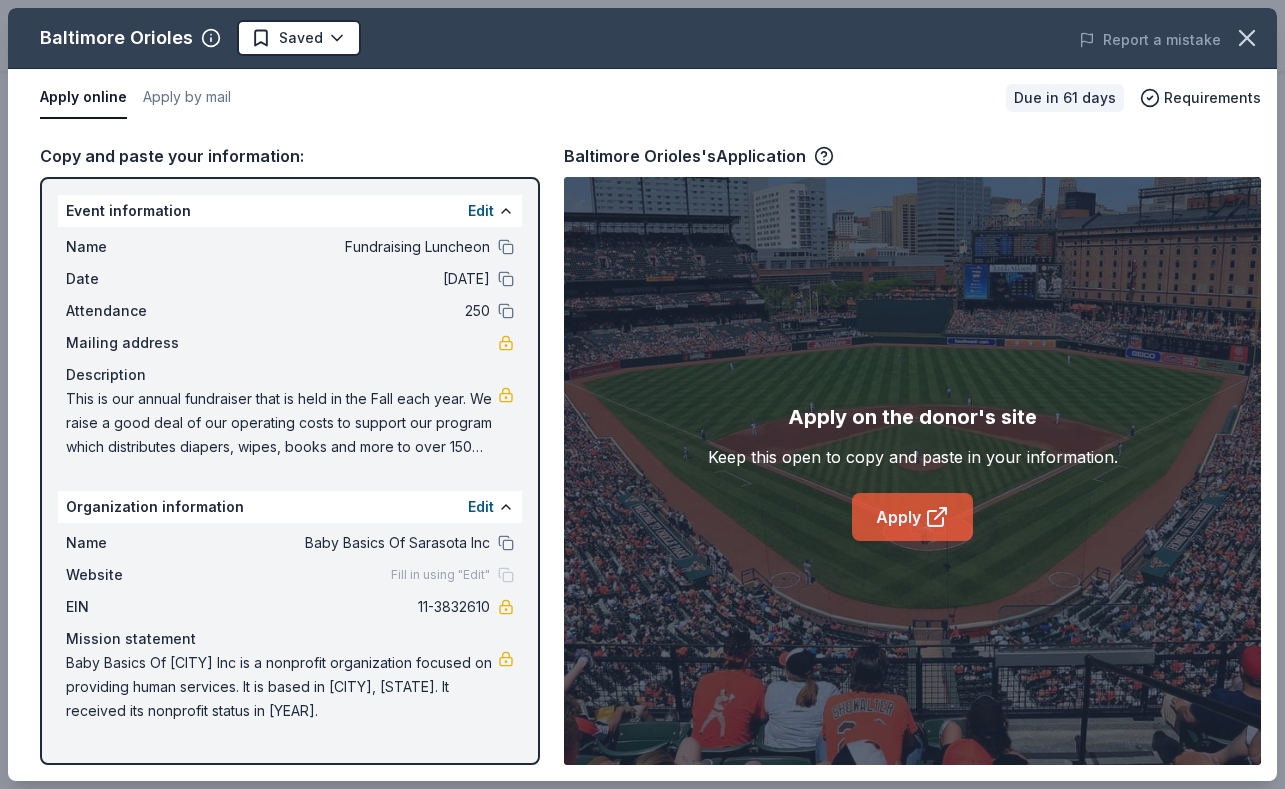 click on "Apply" at bounding box center (912, 517) 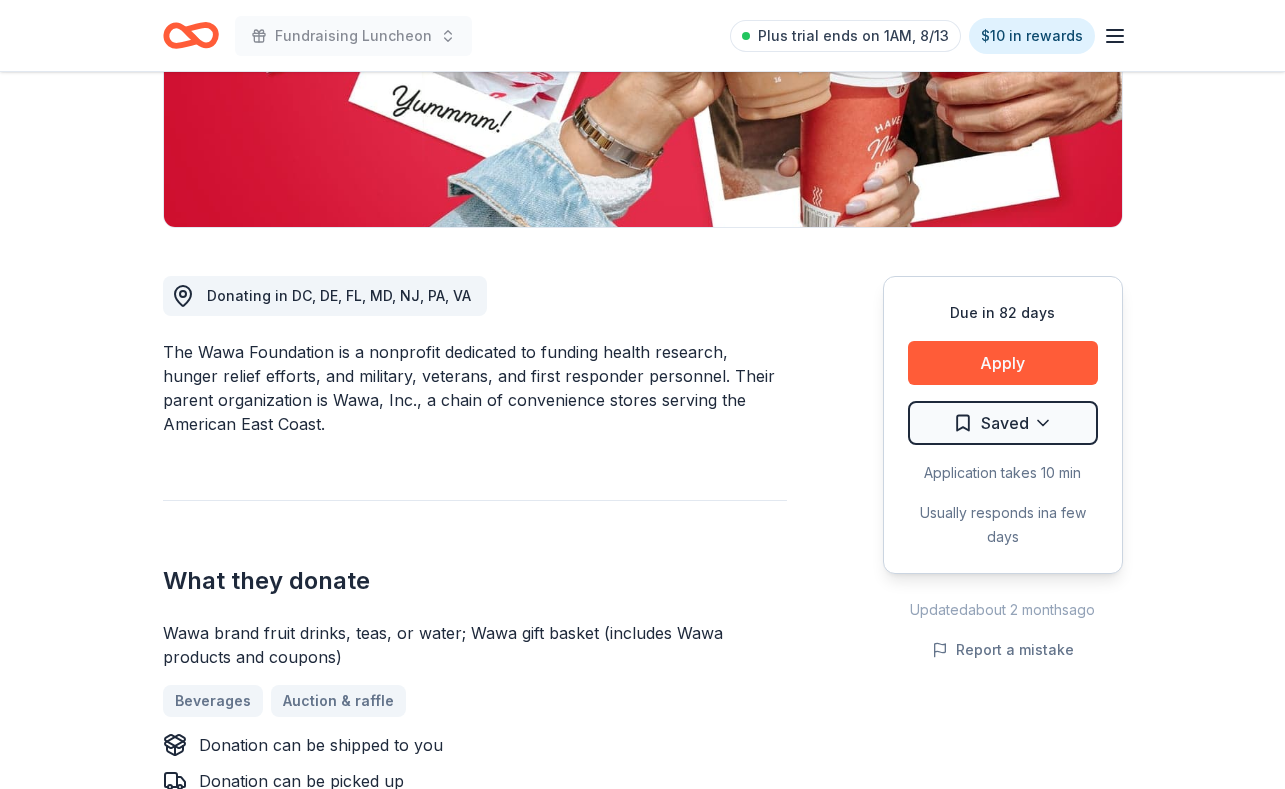 scroll, scrollTop: 0, scrollLeft: 0, axis: both 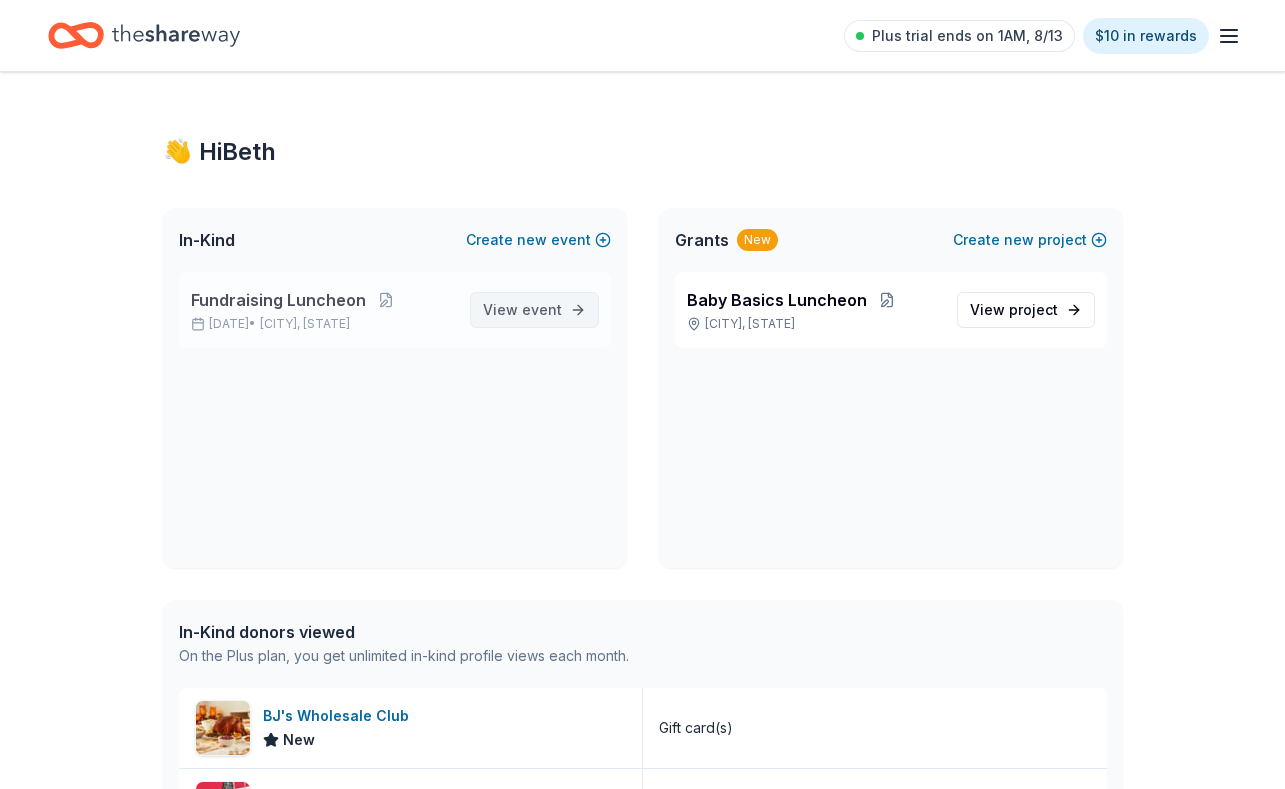 click on "View   event" at bounding box center [522, 310] 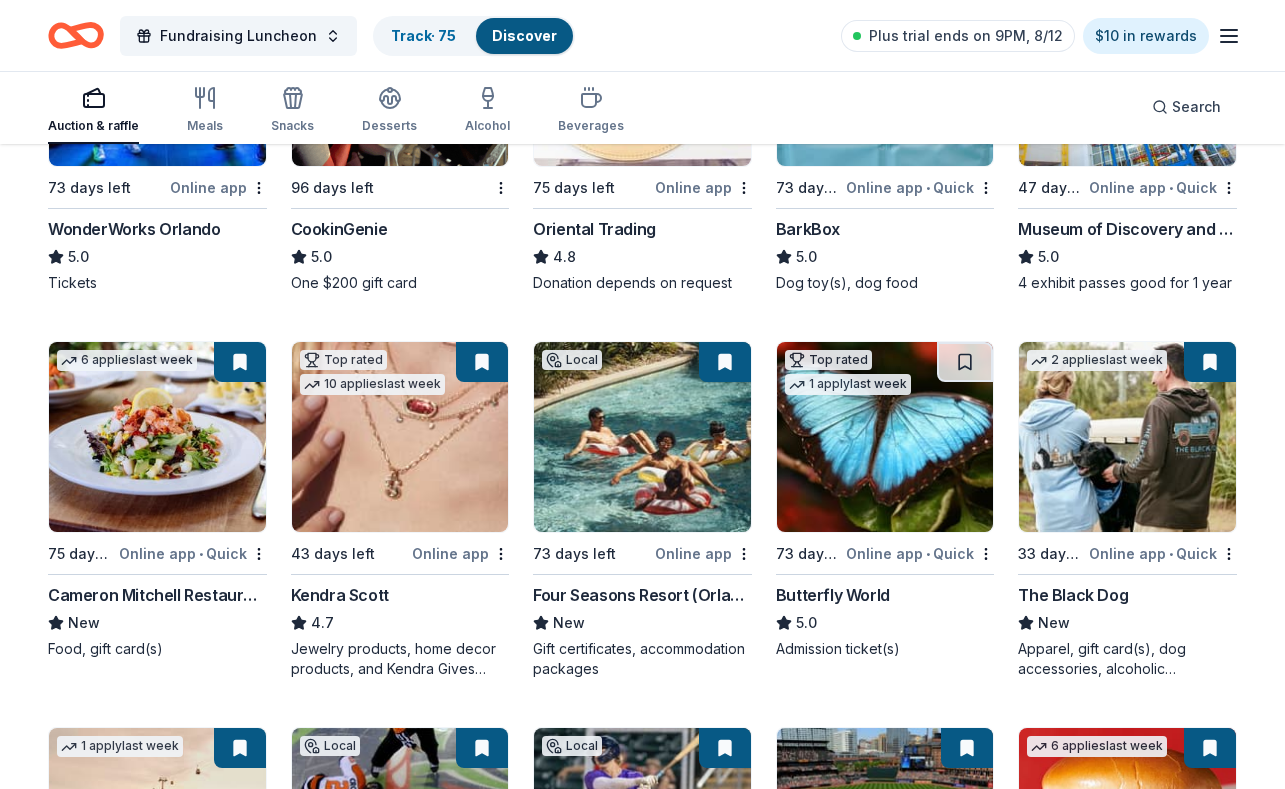 scroll, scrollTop: 397, scrollLeft: 0, axis: vertical 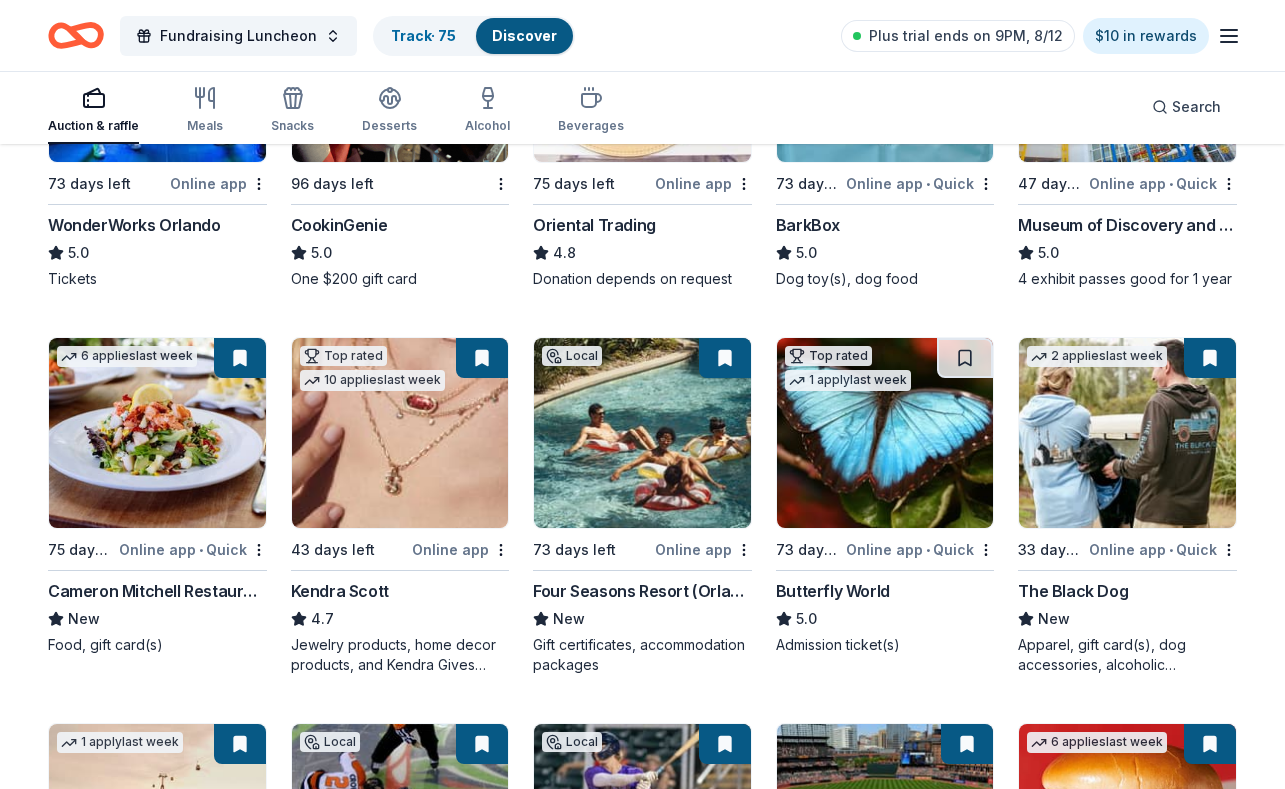 click at bounding box center (157, 433) 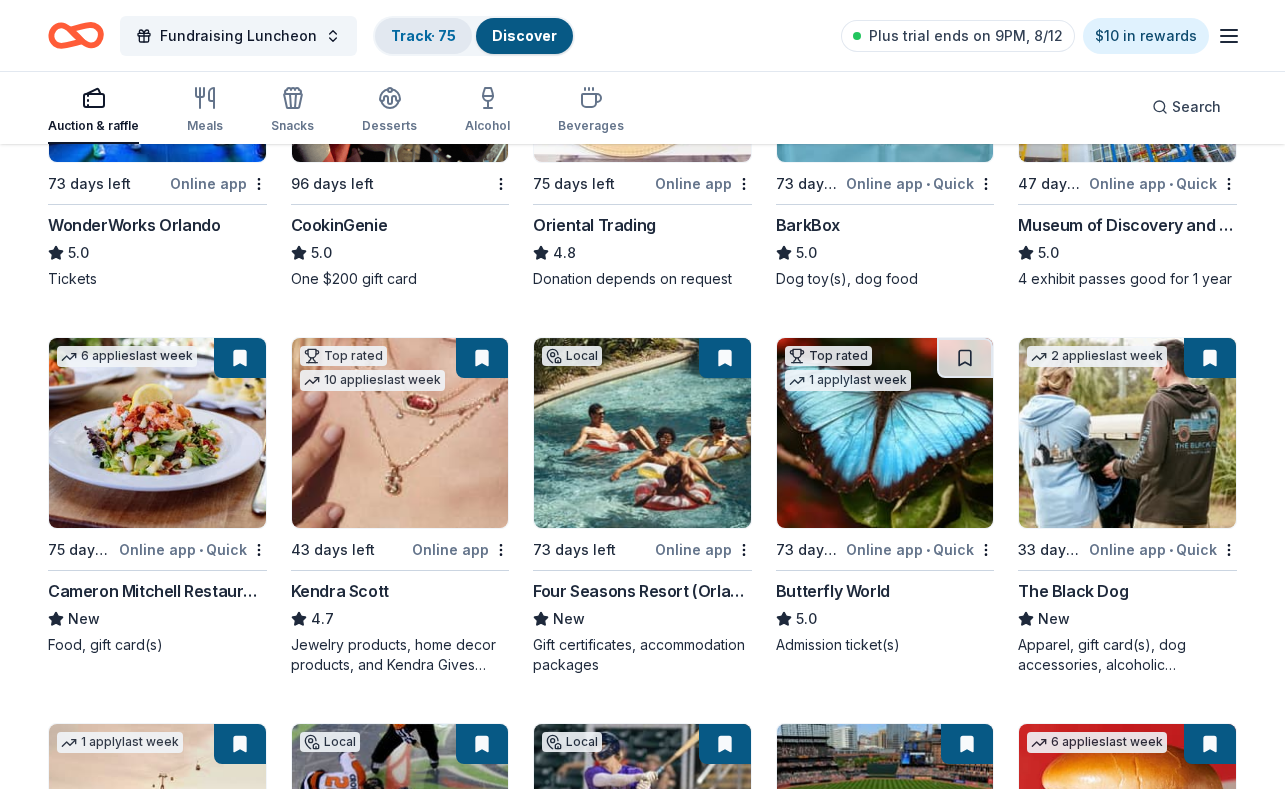 click on "Track  · 75" at bounding box center (423, 35) 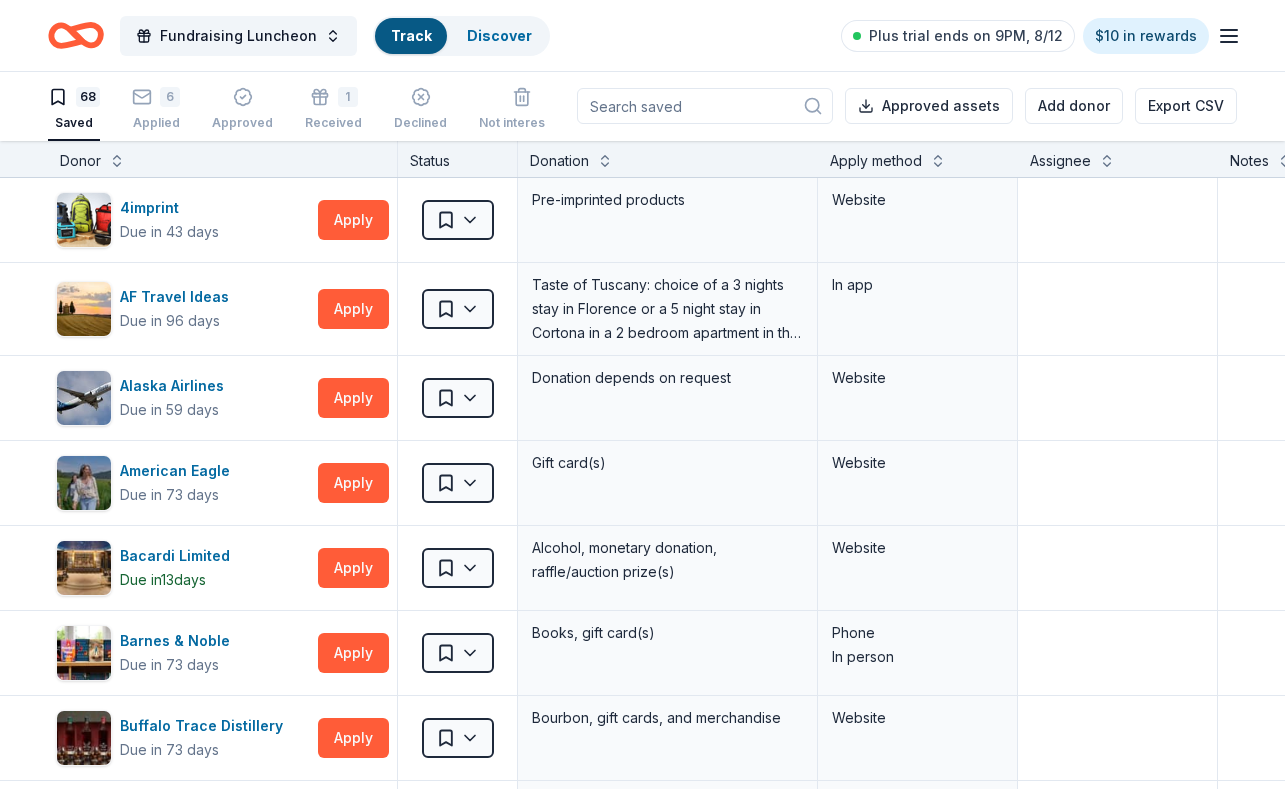scroll, scrollTop: 1, scrollLeft: 0, axis: vertical 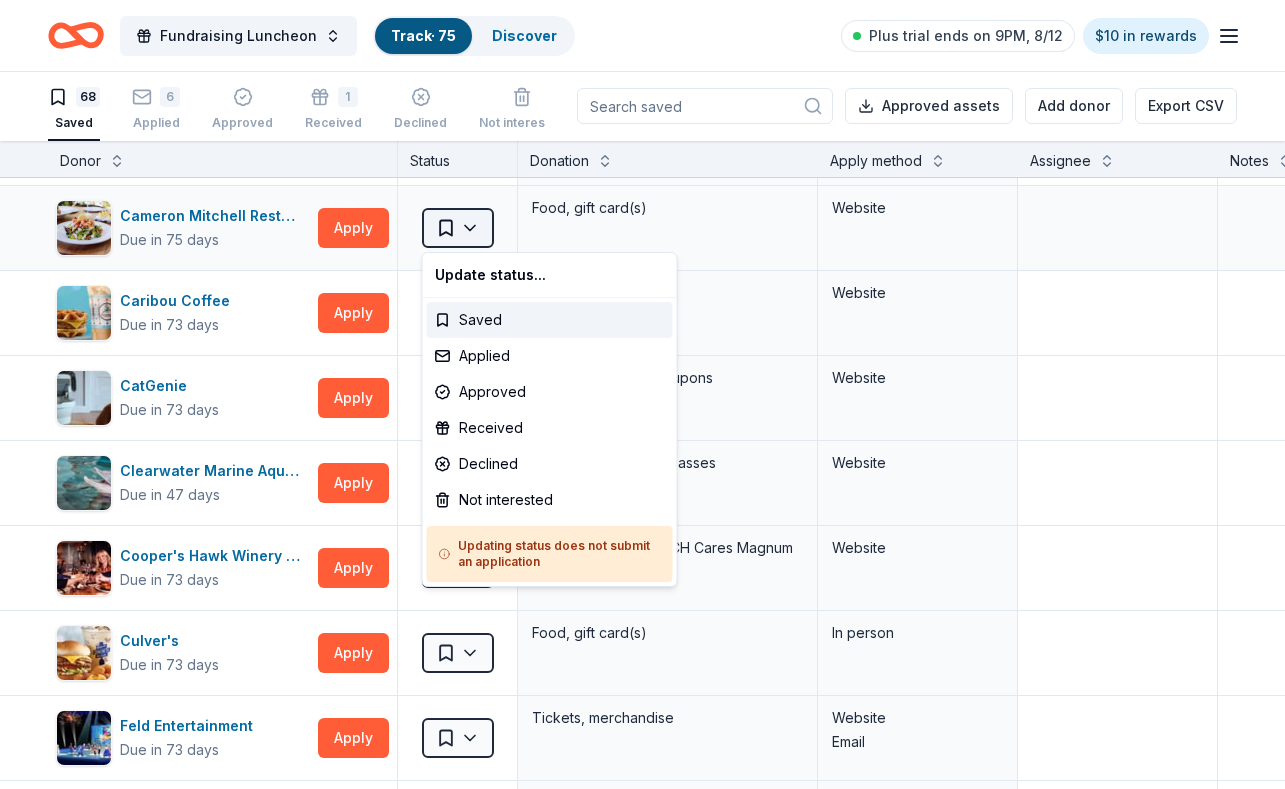 click on "Fundraising Luncheon Track  · 75 Discover Plus trial ends on 9PM, 8/12 $10 in rewards 68 Saved 6 Applied Approved 1 Received Declined Not interested  Approved assets Add donor Export CSV Donor Status Donation Apply method Assignee Notes 4imprint Due in 43 days Apply Saved Pre-imprinted products Website AF Travel Ideas Due in 96 days Apply Saved Taste of Tuscany: choice of a 3 nights stay in Florence or a 5 night stay in Cortona in a 2 bedroom apartment in the city center (Retail value is €2.500 Euro; you keep any proceeds above our charity rate of €1.800 Euro). The package includes a private walking tour of the town with a professional guide, a visit to an artisanal jewelry boutique with a glass of Italian Prosecco, wine tasting in a traditional Enoteca with local wines, pre-arrival and in-house local English speaking concierge and booking services, and all consumption fees (A/C, heating, etc). Upgrade and a la carte extras available on request. In app Alaska Airlines Due in 59 days Apply Saved Website" at bounding box center [642, 393] 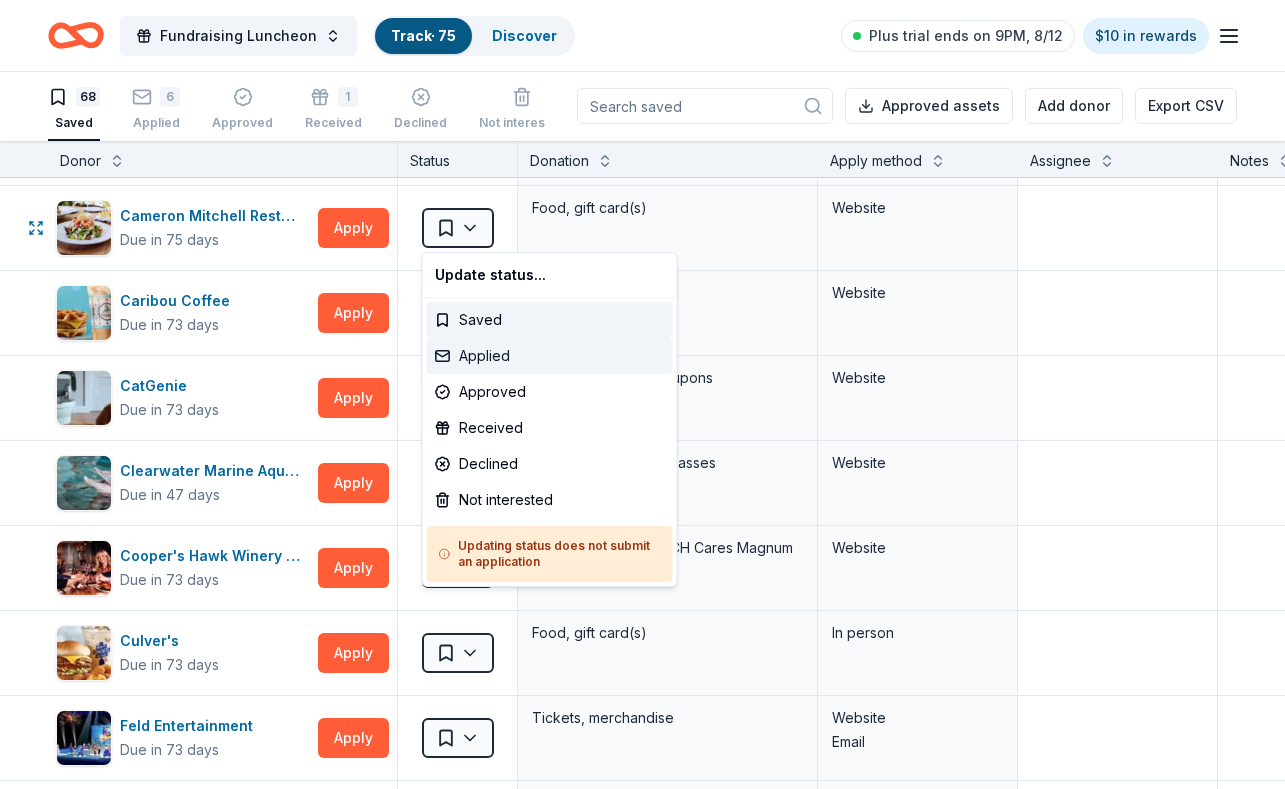 click on "Applied" at bounding box center [550, 356] 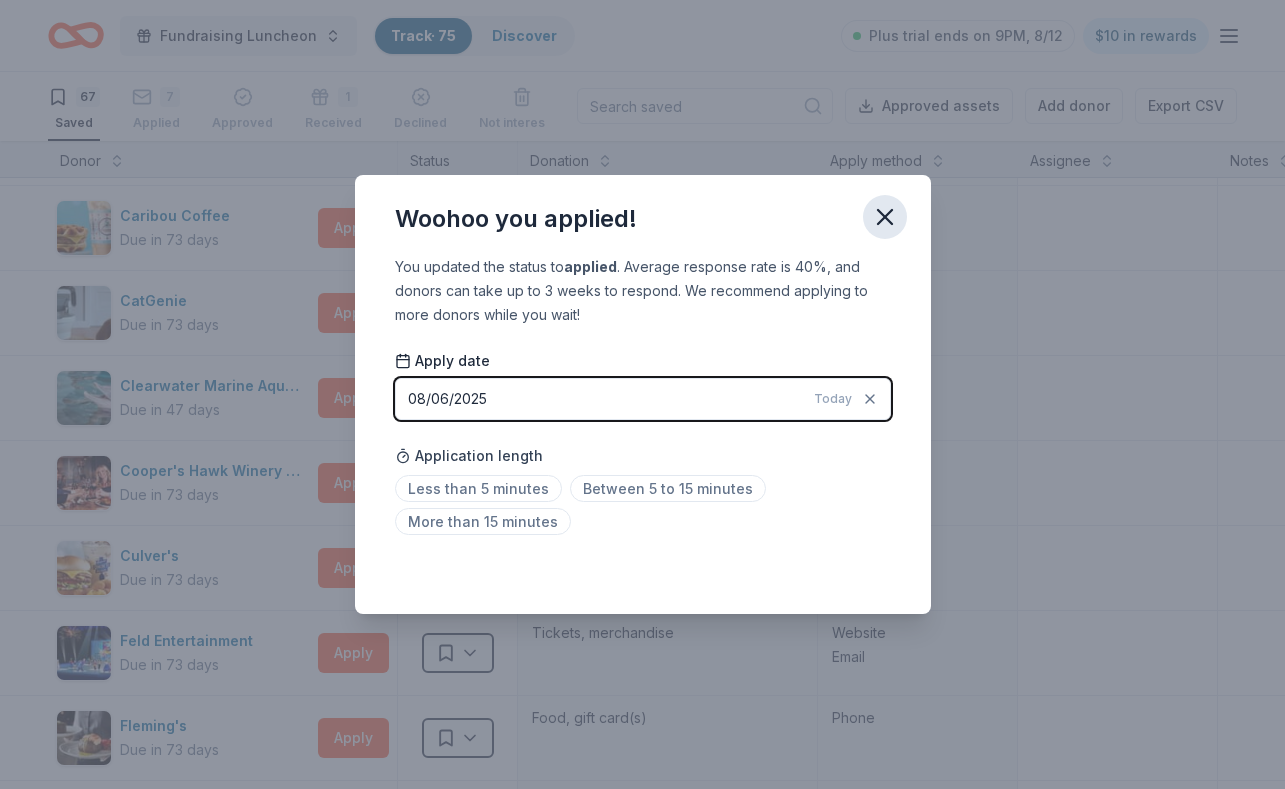 click 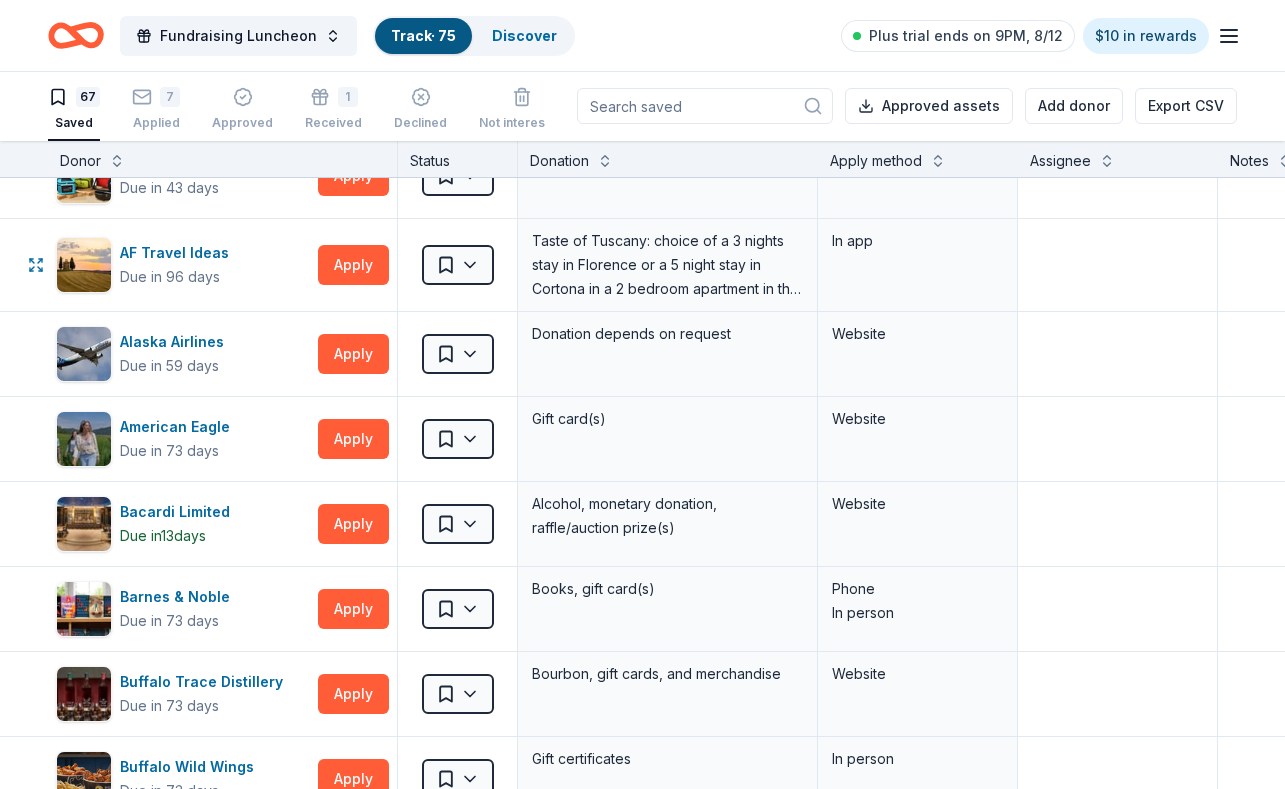 scroll, scrollTop: 0, scrollLeft: 0, axis: both 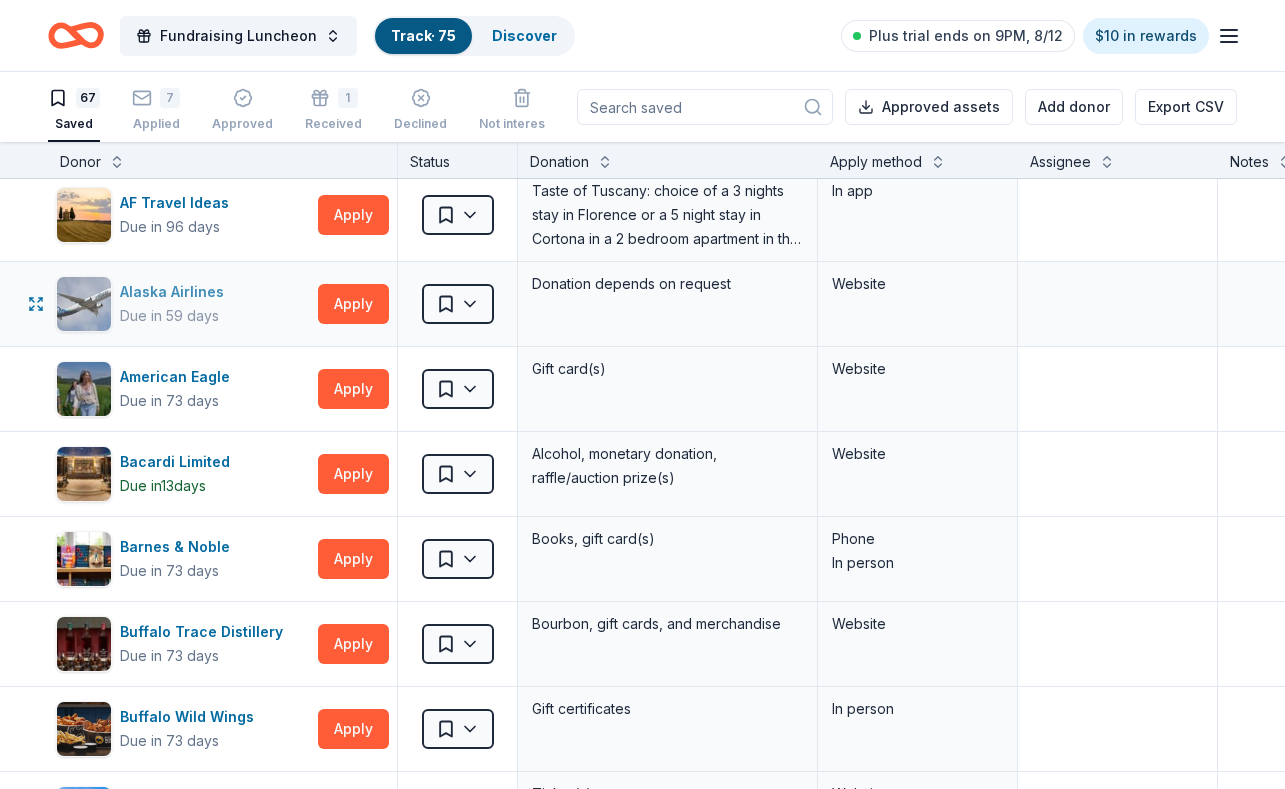 click on "Alaska Airlines Due in 59 days" at bounding box center (183, 304) 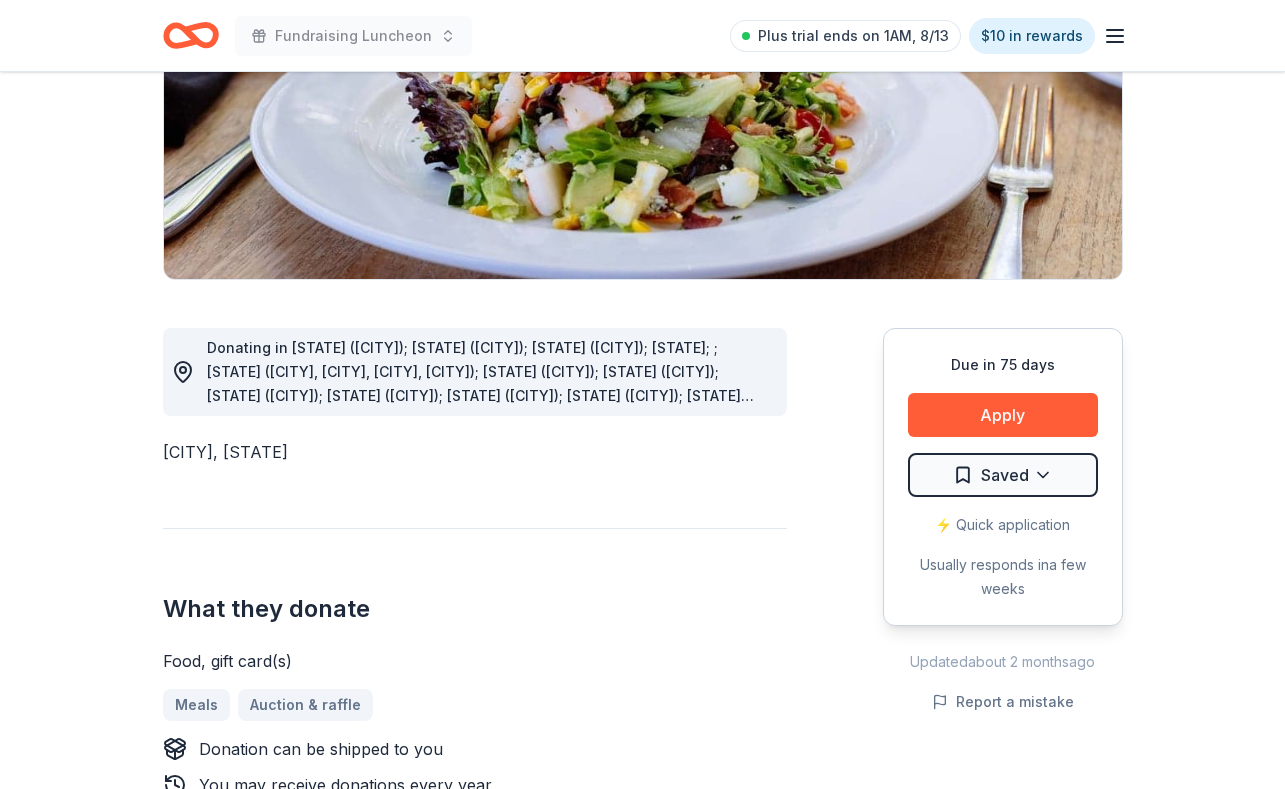 scroll, scrollTop: 348, scrollLeft: 0, axis: vertical 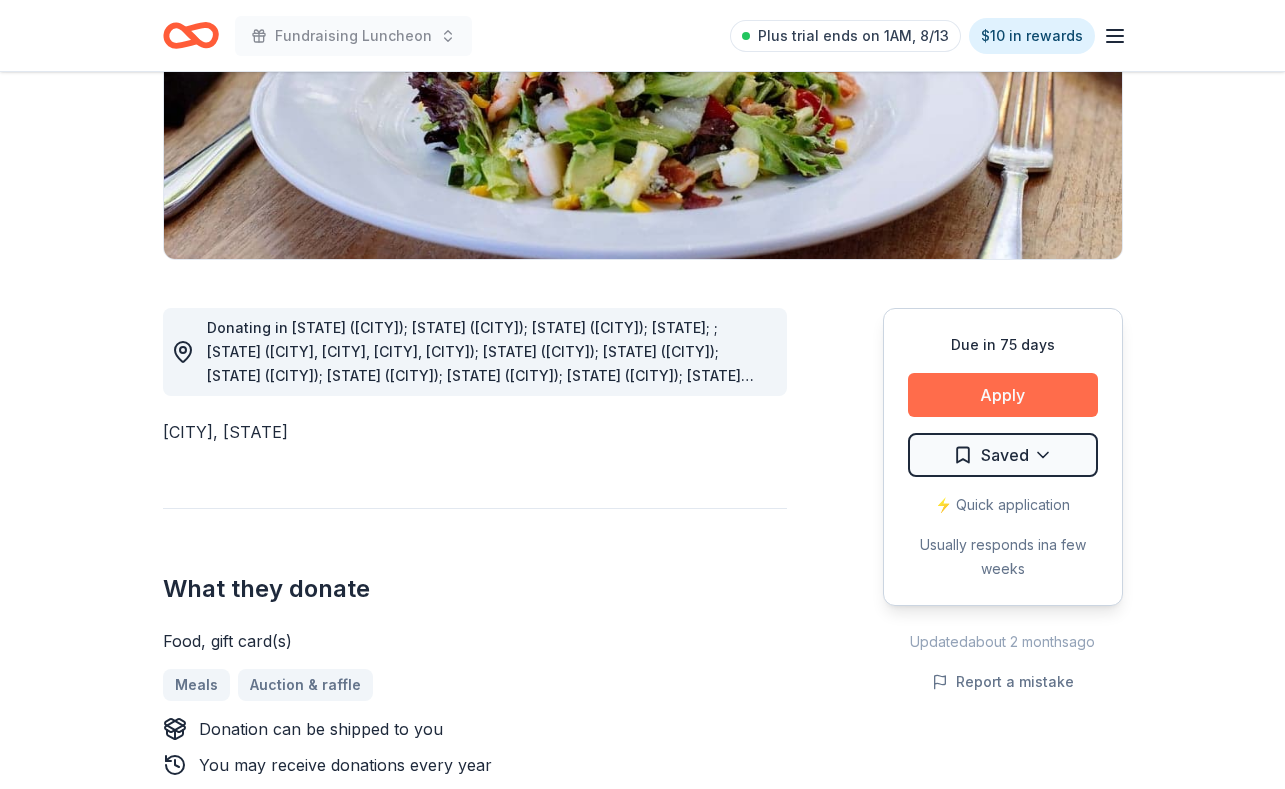 click on "Apply" at bounding box center (1003, 395) 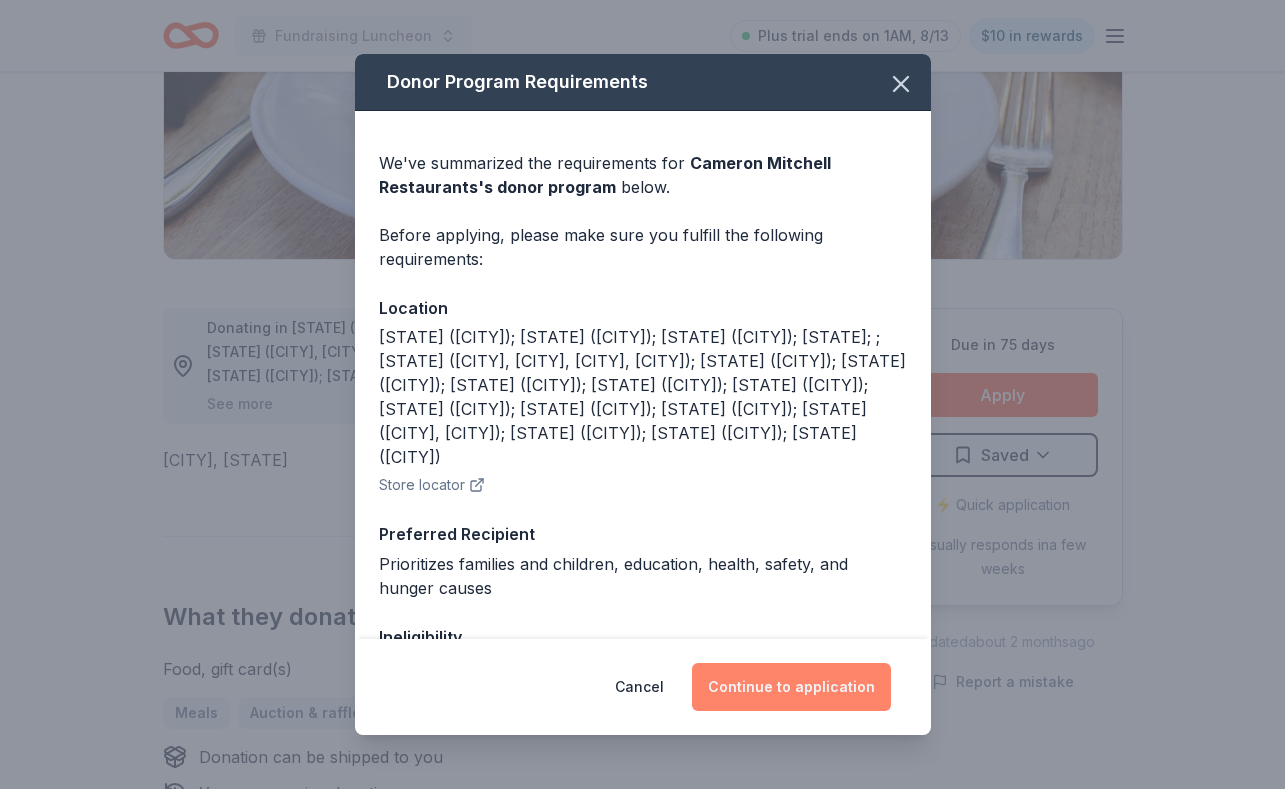 click on "Continue to application" at bounding box center [791, 687] 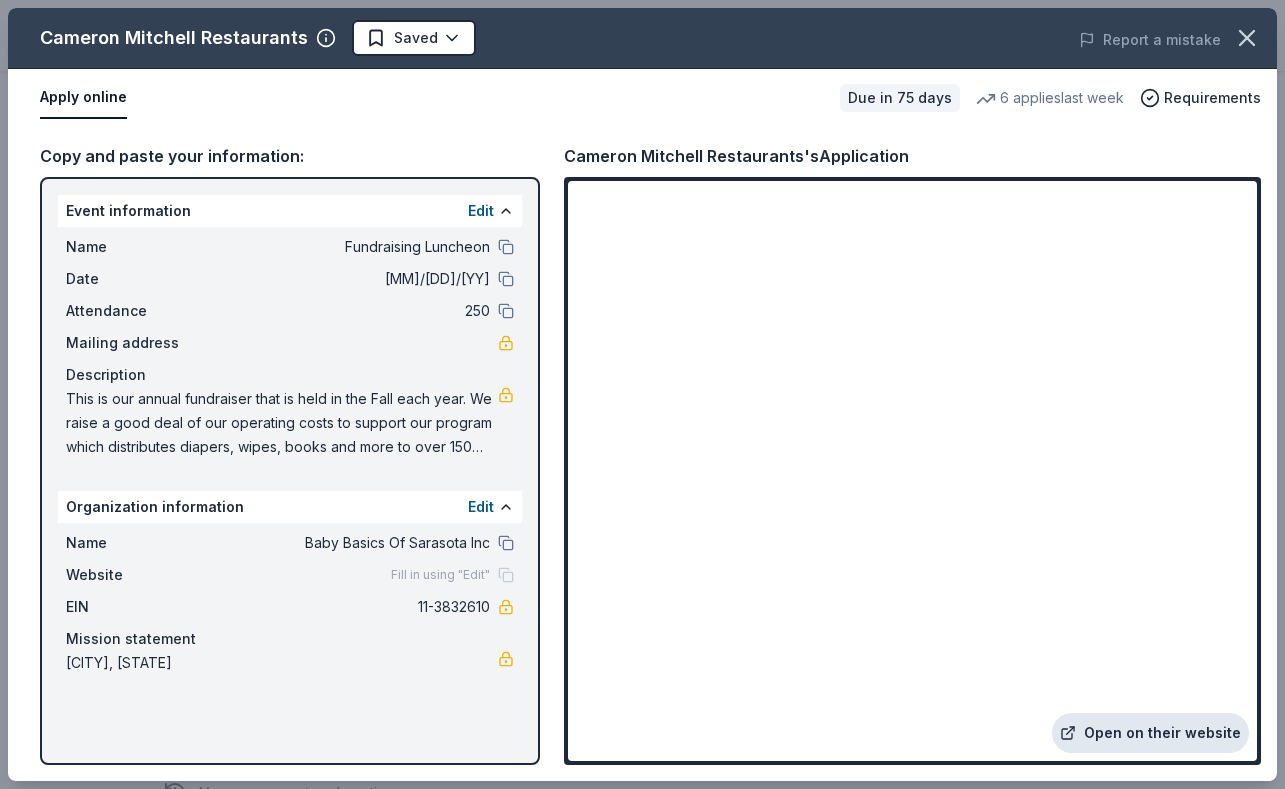 click on "Open on their website" at bounding box center [1150, 733] 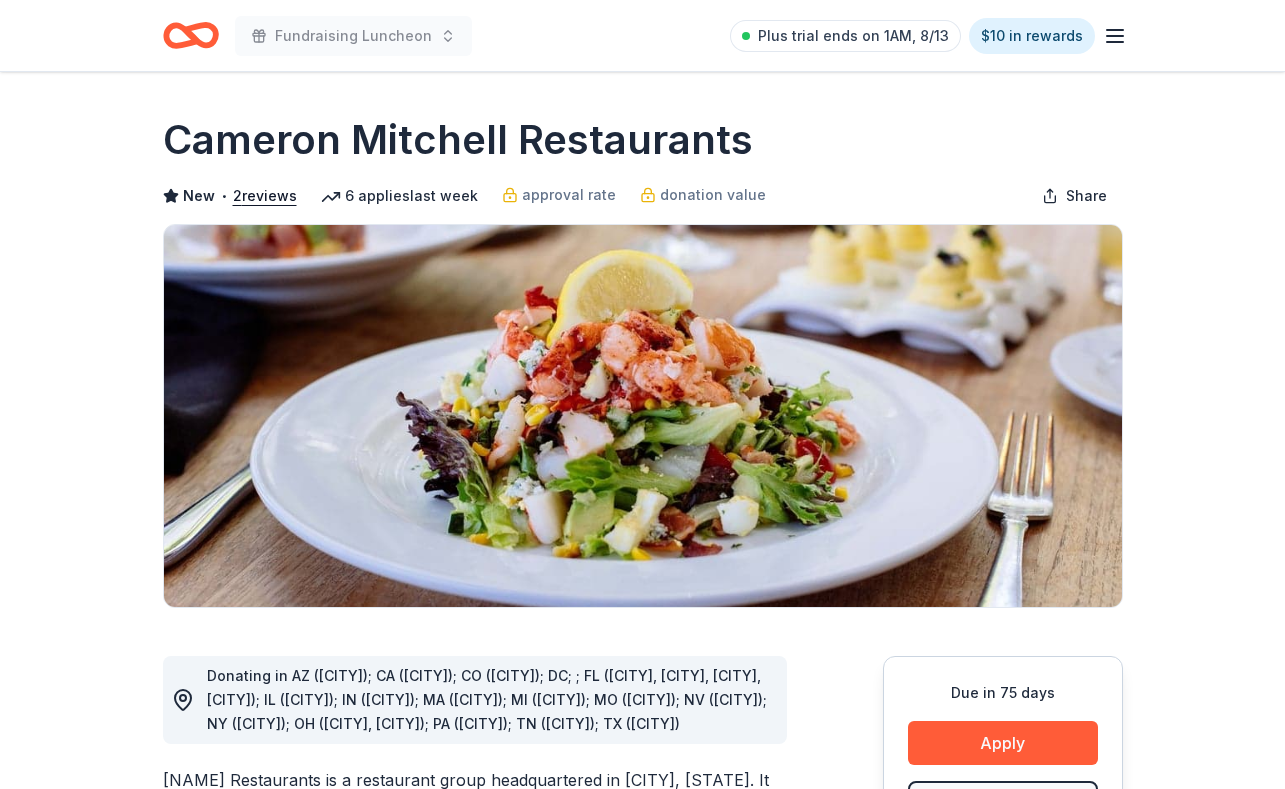 scroll, scrollTop: 0, scrollLeft: 0, axis: both 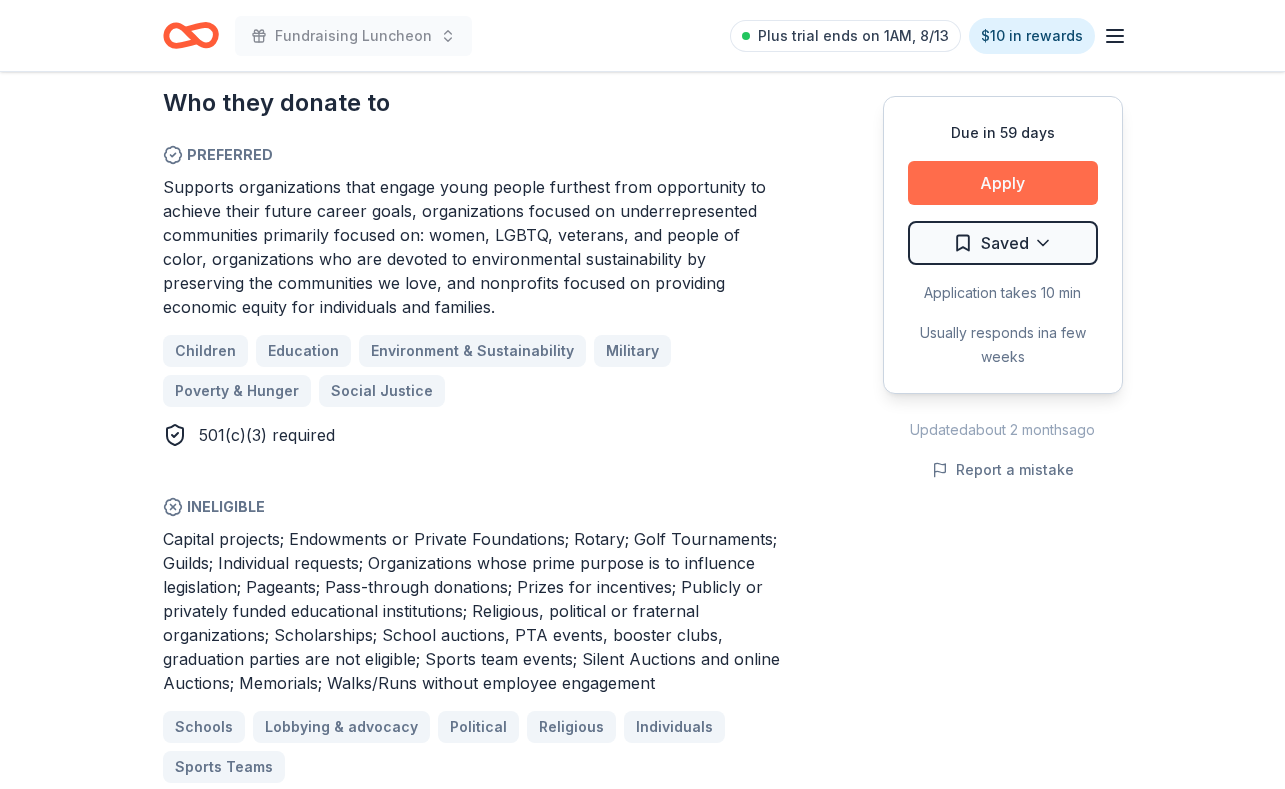 click on "Apply" at bounding box center [1003, 183] 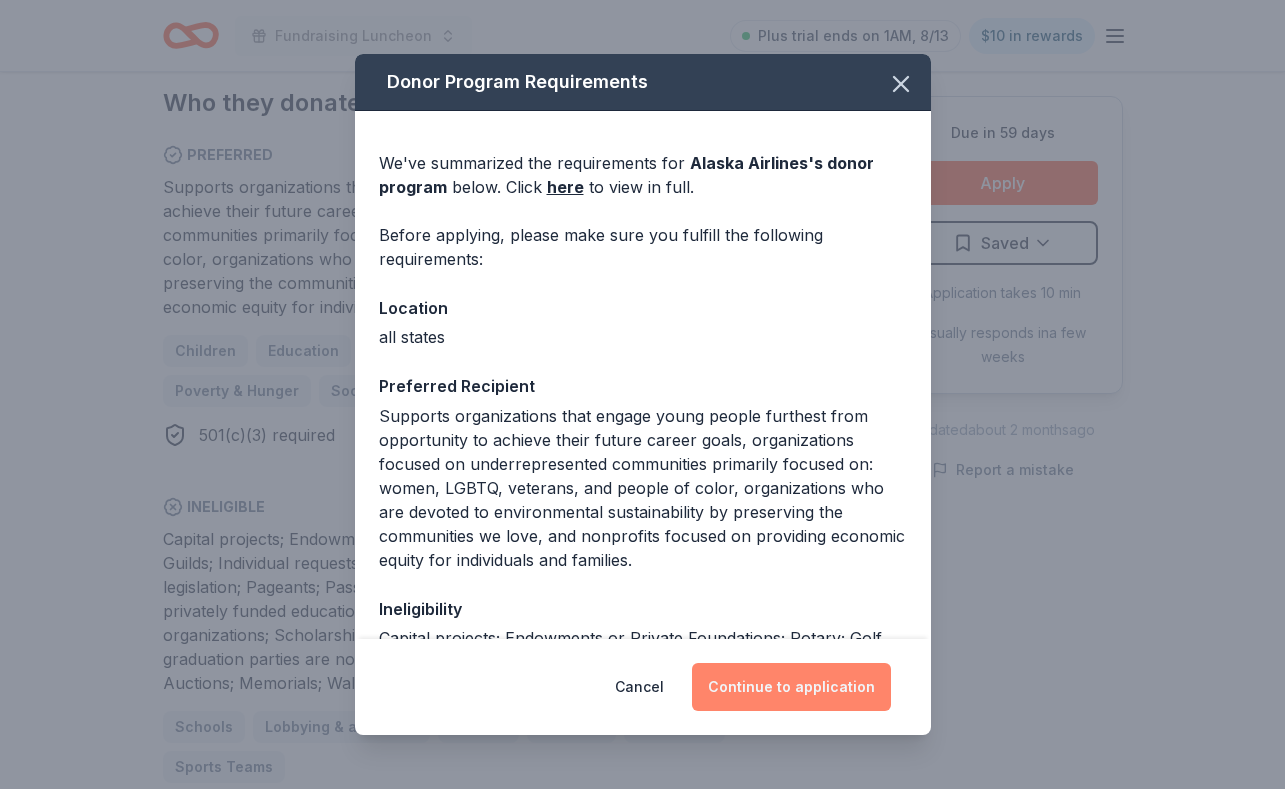 click on "Continue to application" at bounding box center [791, 687] 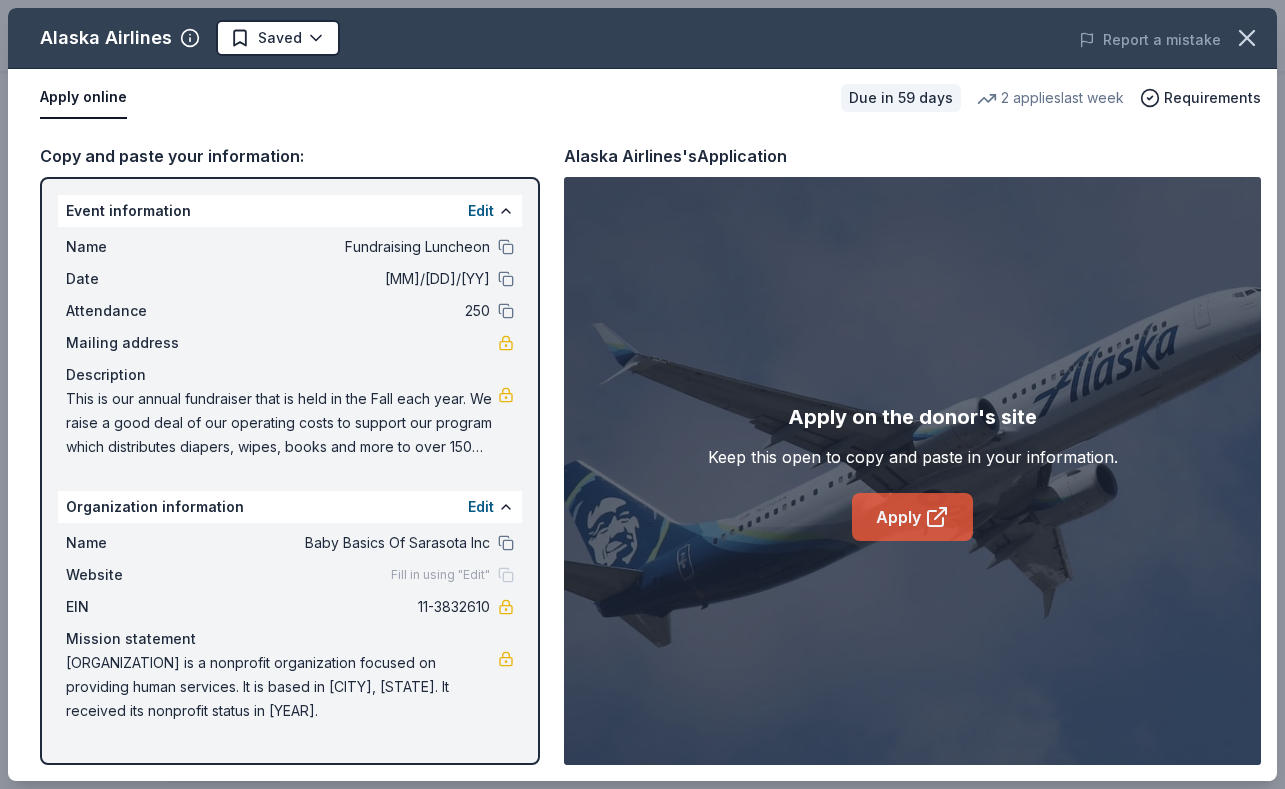 click on "Apply" at bounding box center [912, 517] 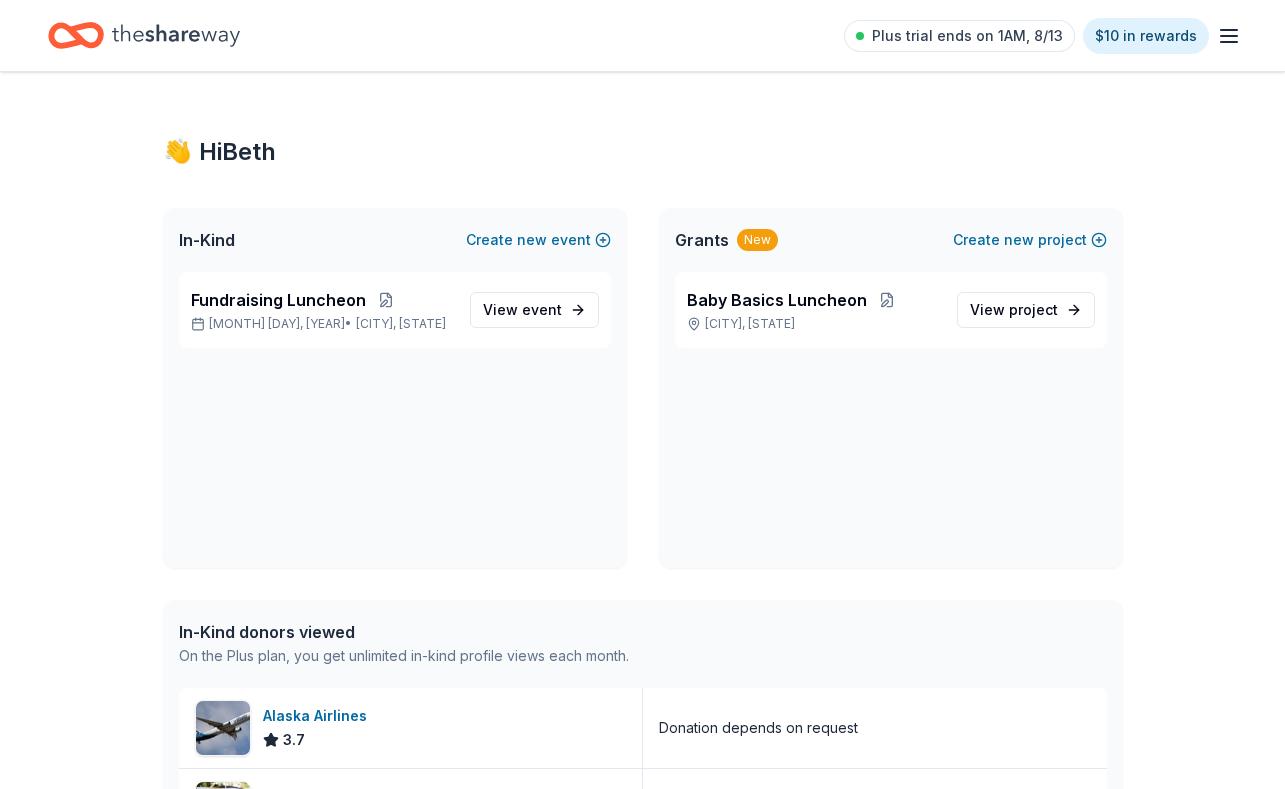 scroll, scrollTop: 0, scrollLeft: 0, axis: both 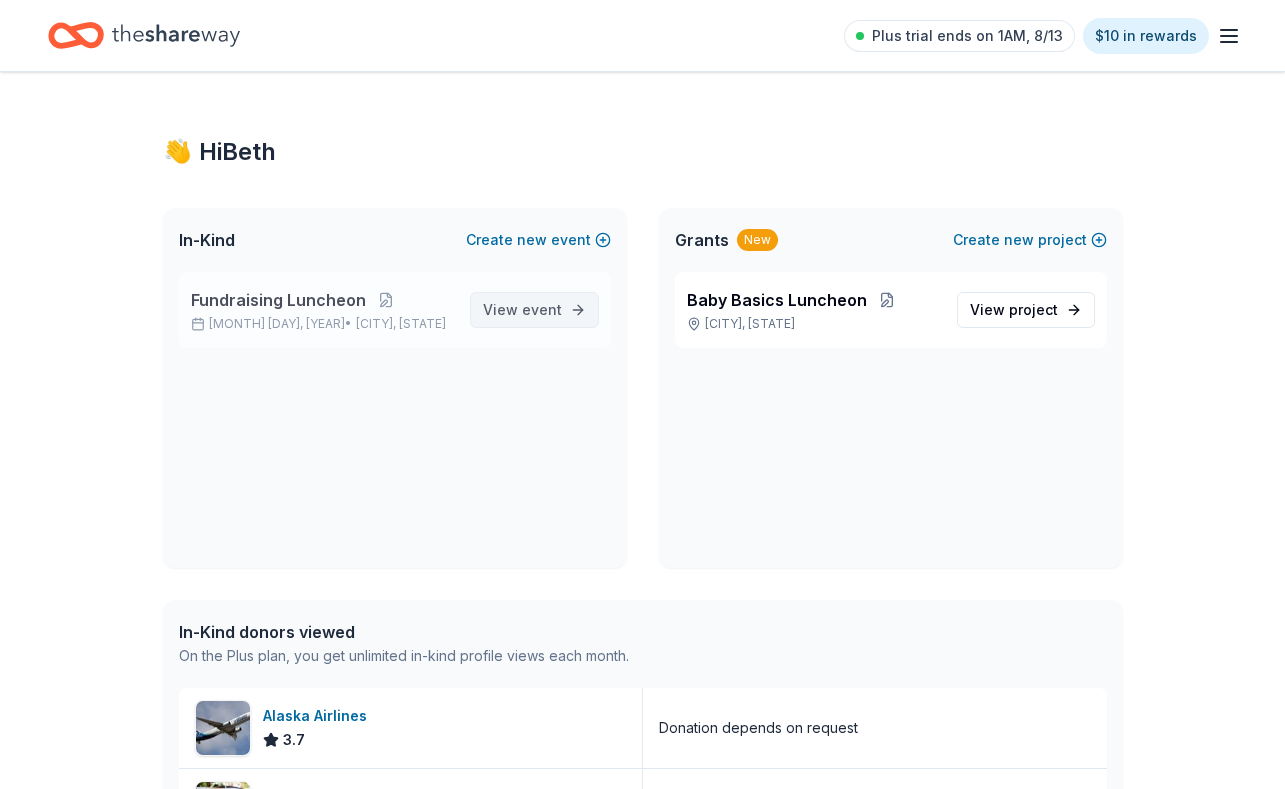 click on "View   event" at bounding box center (522, 310) 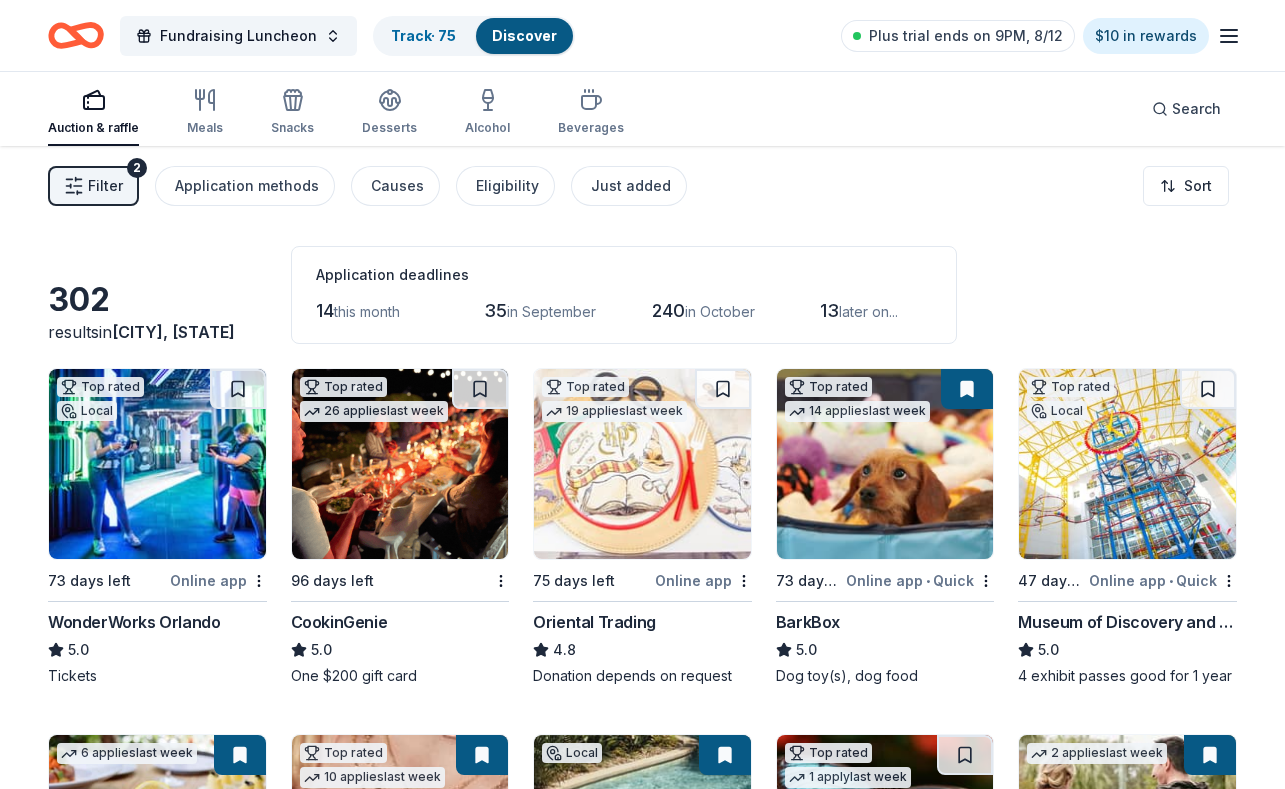 scroll, scrollTop: 4, scrollLeft: 0, axis: vertical 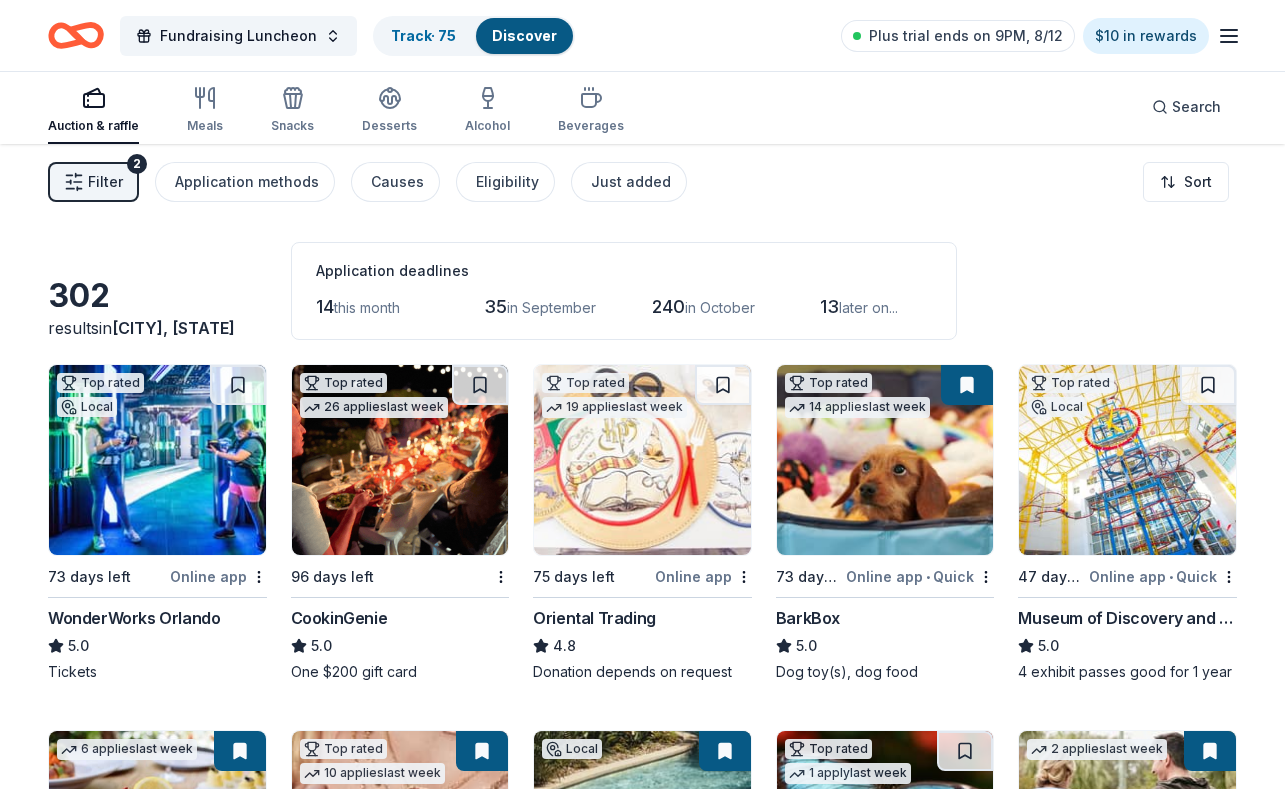 click on "Filter" at bounding box center [105, 182] 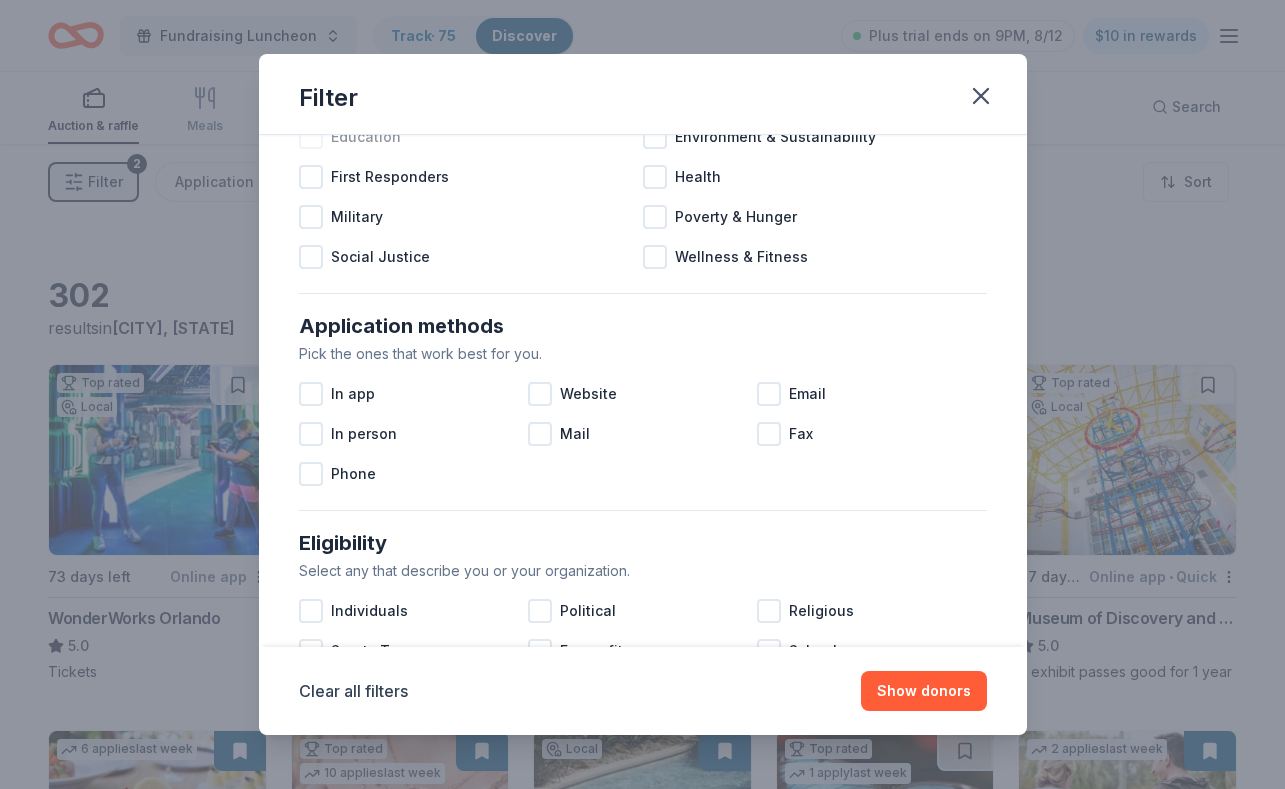 scroll, scrollTop: 195, scrollLeft: 0, axis: vertical 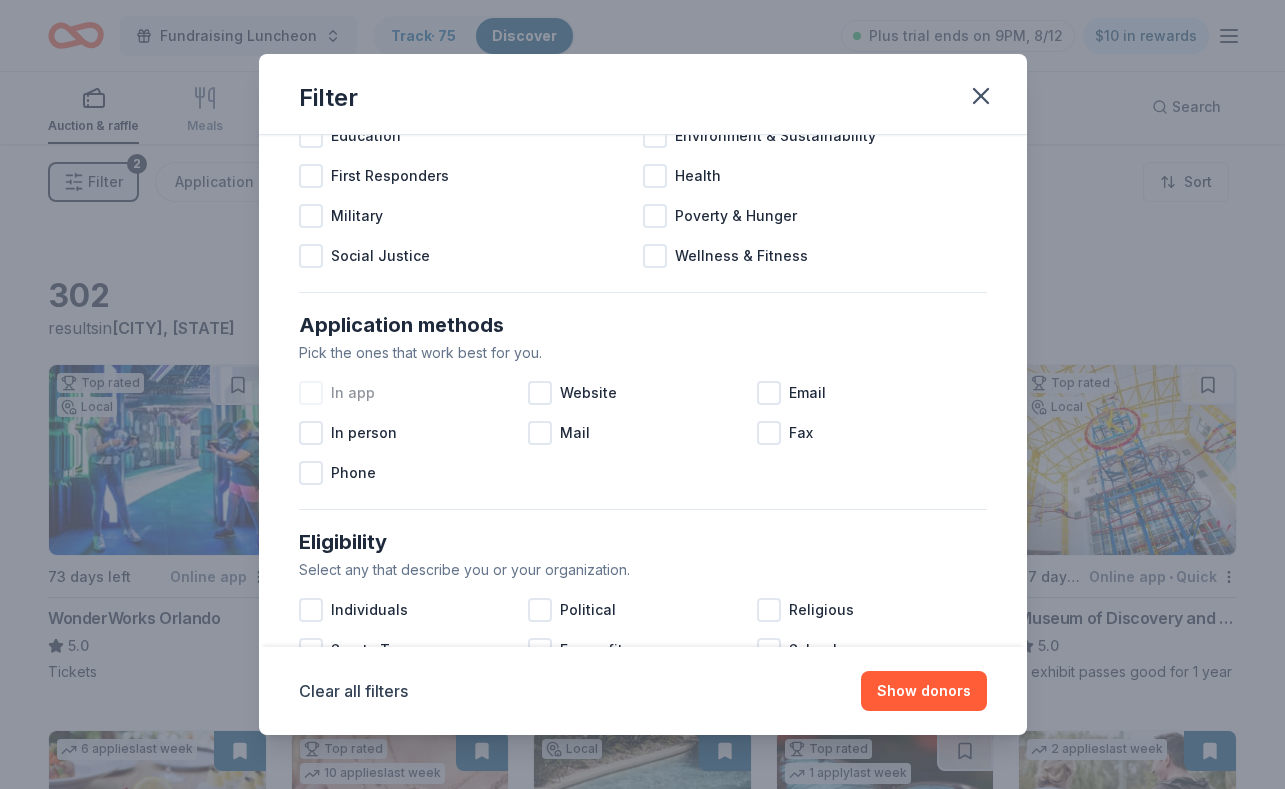 click at bounding box center (311, 393) 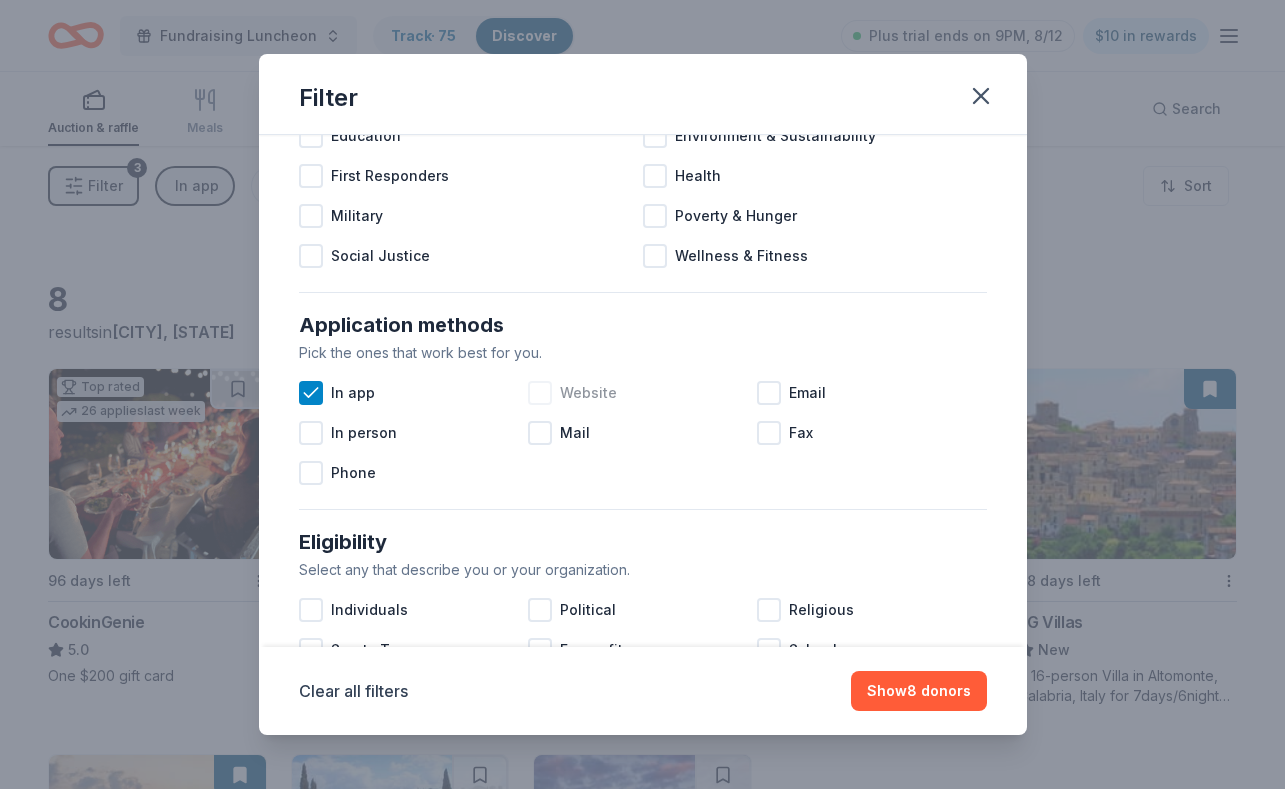 click at bounding box center [540, 393] 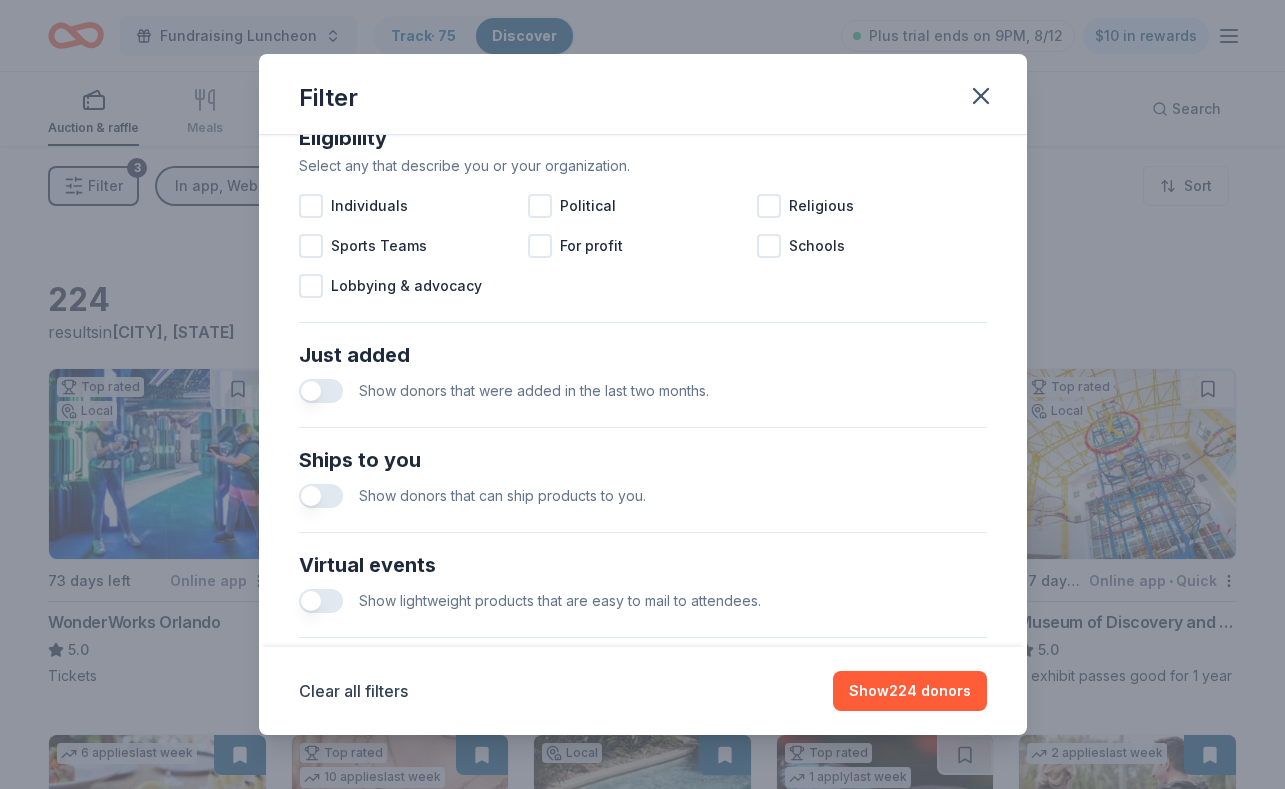 scroll, scrollTop: 601, scrollLeft: 0, axis: vertical 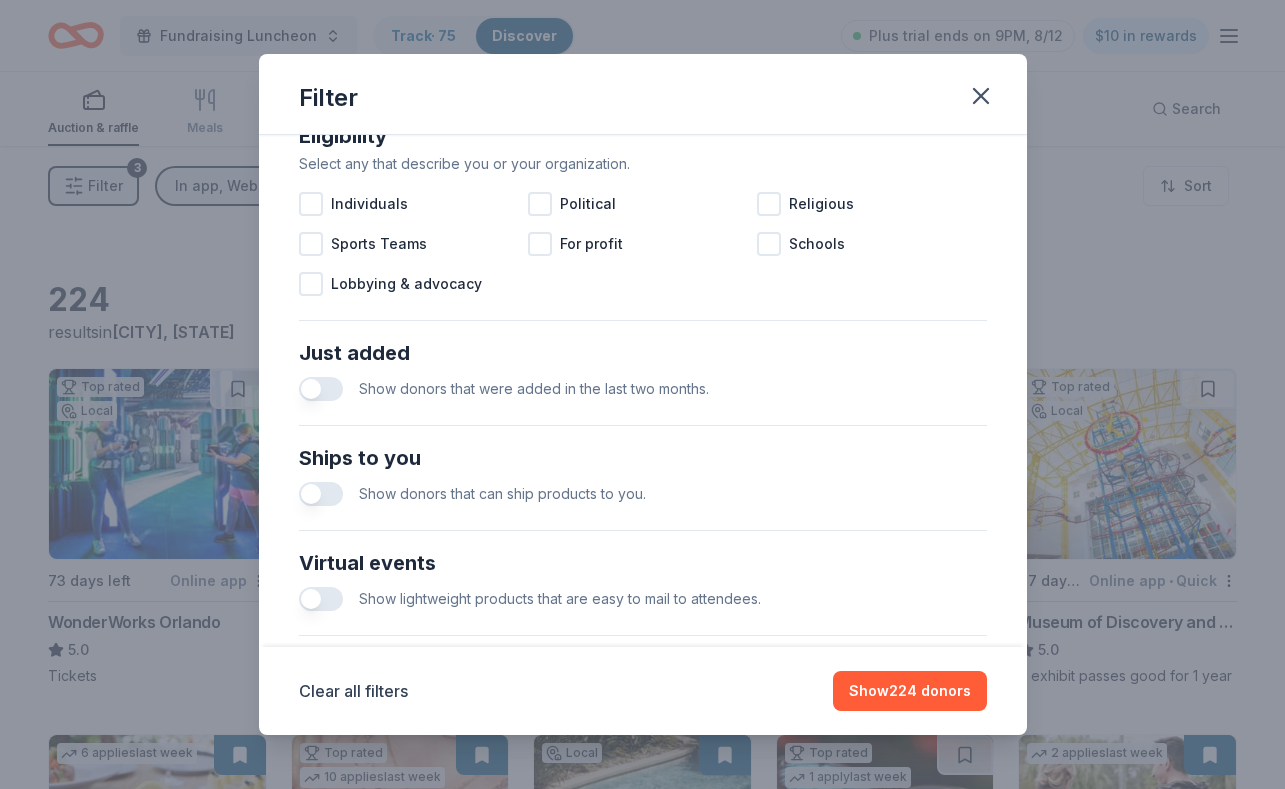 click at bounding box center [321, 389] 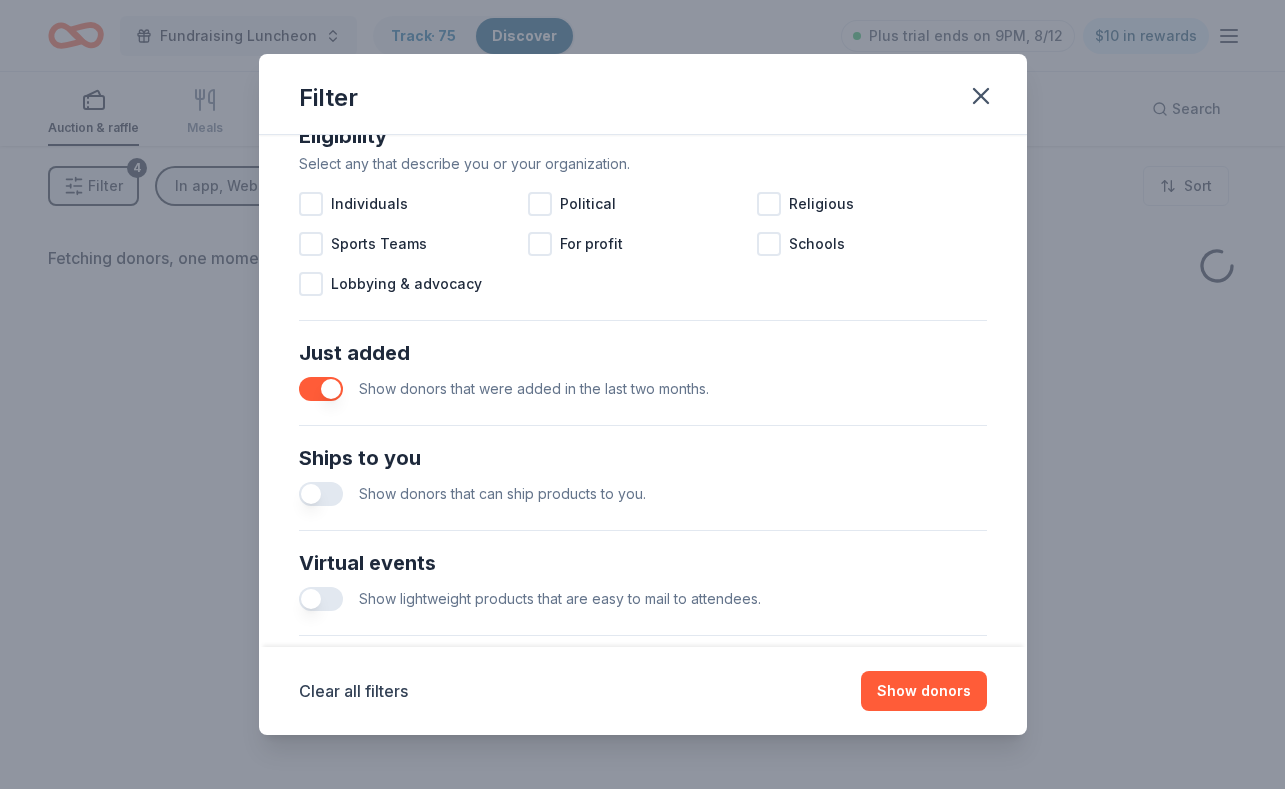 click at bounding box center [321, 494] 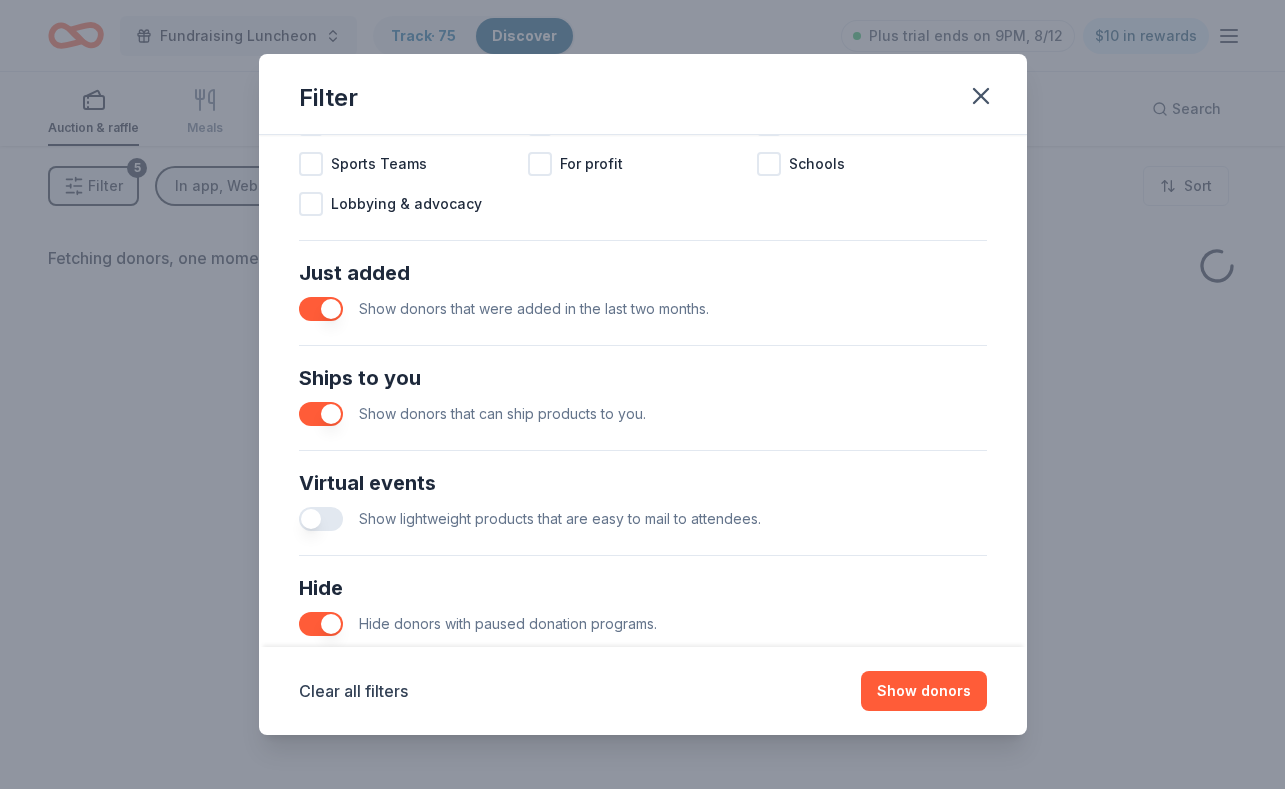 scroll, scrollTop: 684, scrollLeft: 0, axis: vertical 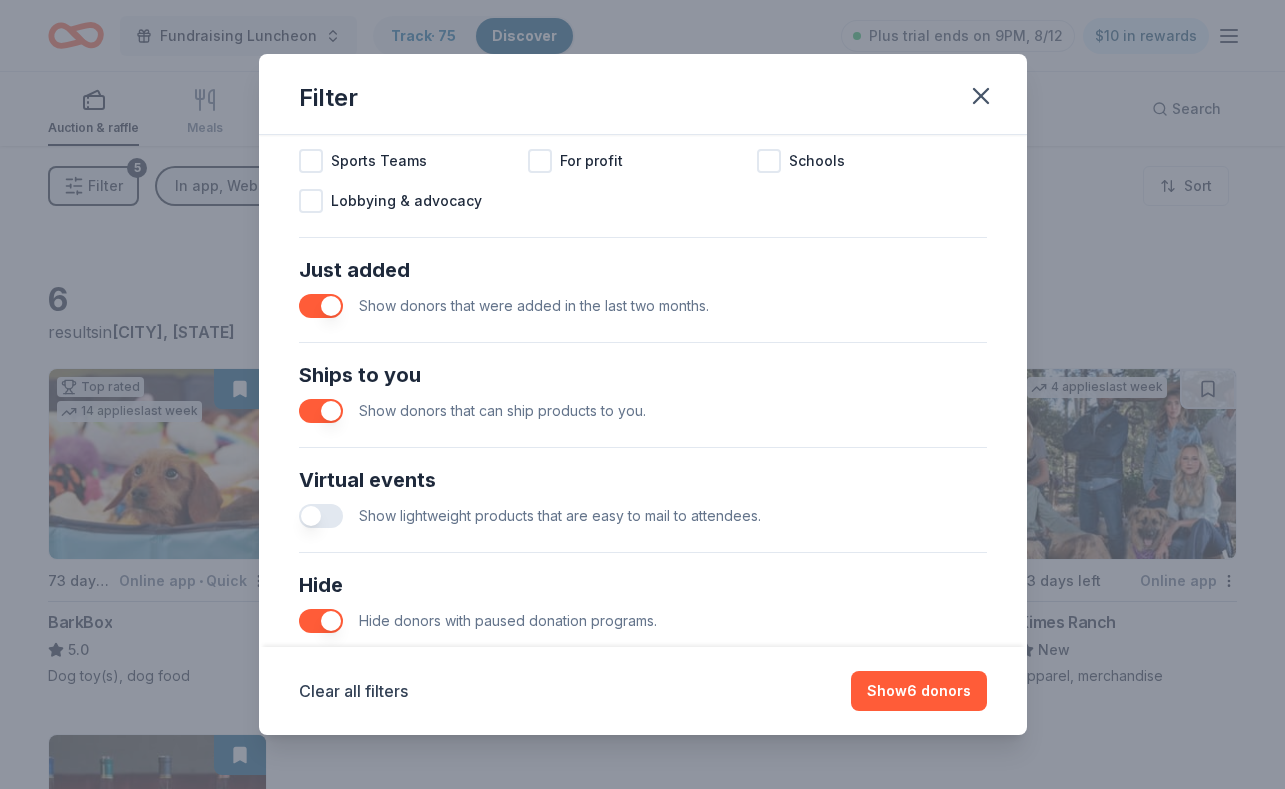click at bounding box center (321, 516) 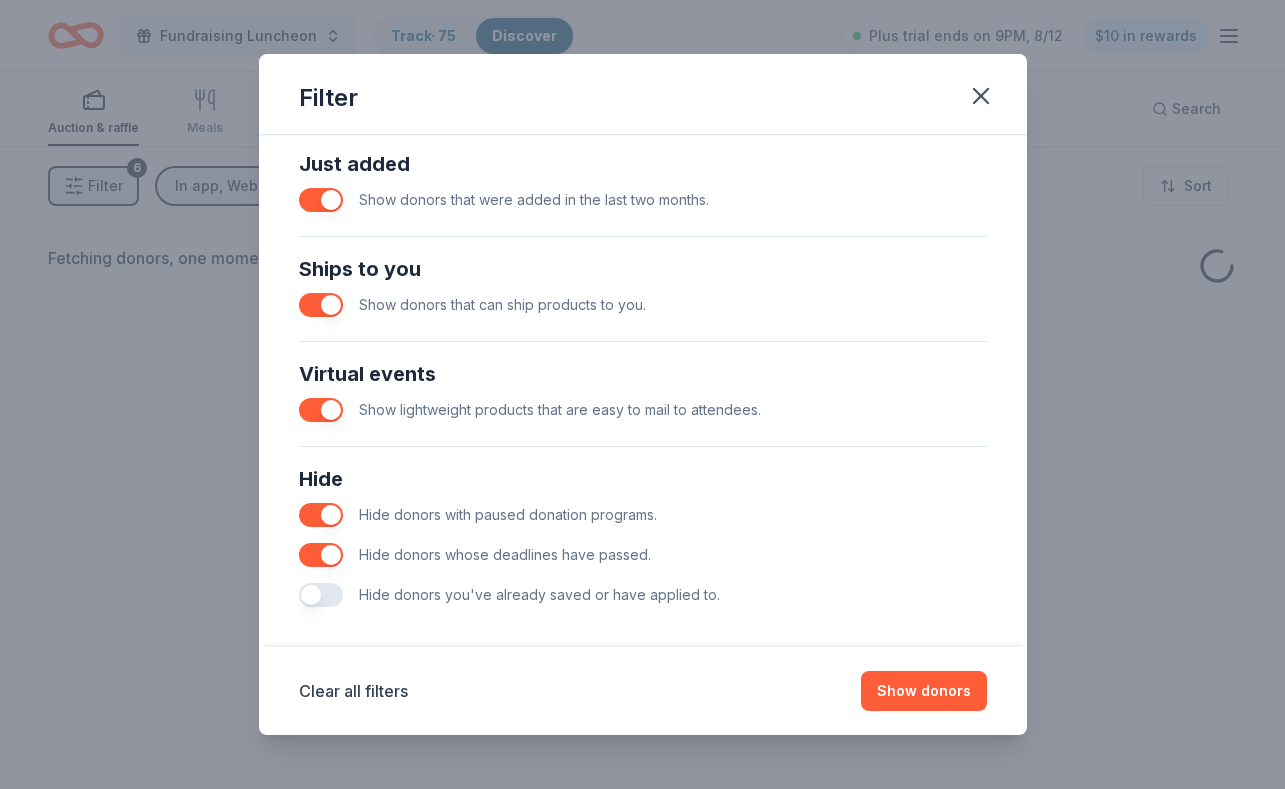 scroll, scrollTop: 805, scrollLeft: 0, axis: vertical 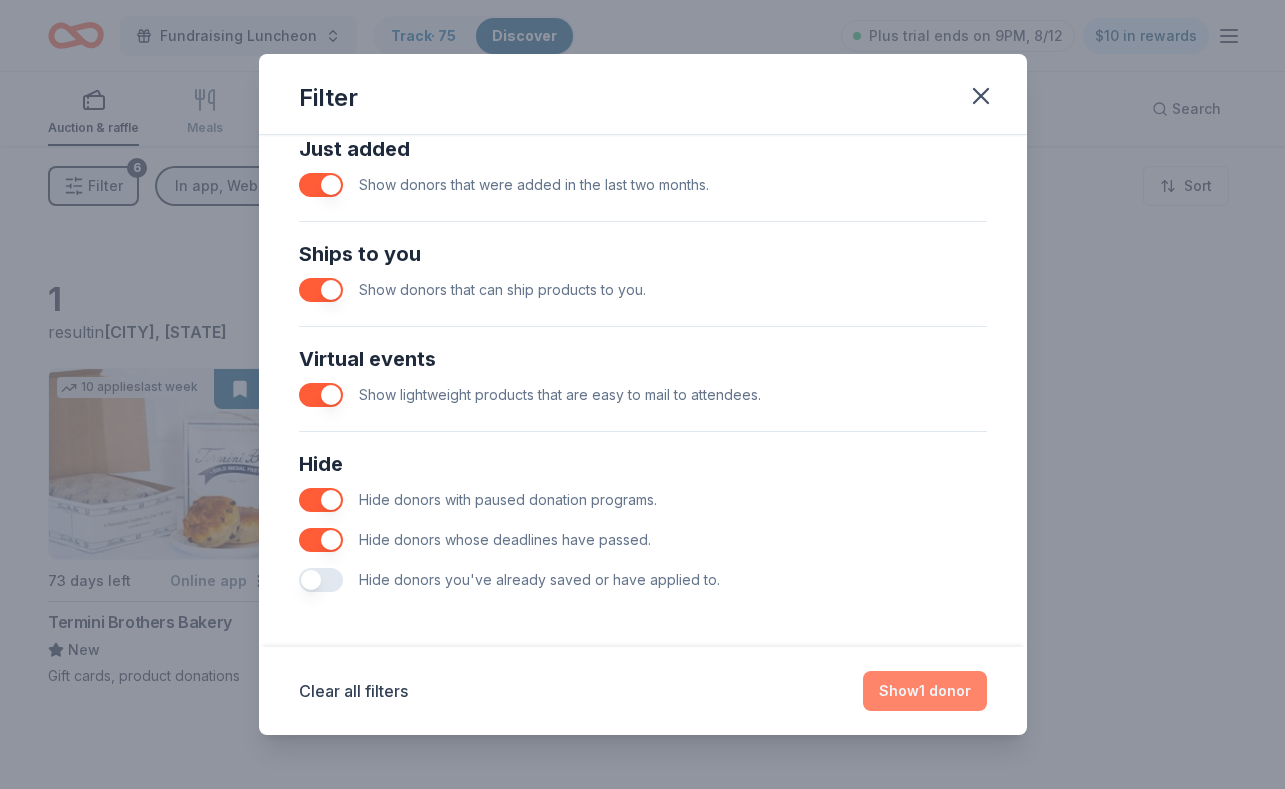 click on "Show  1   donor" at bounding box center [925, 691] 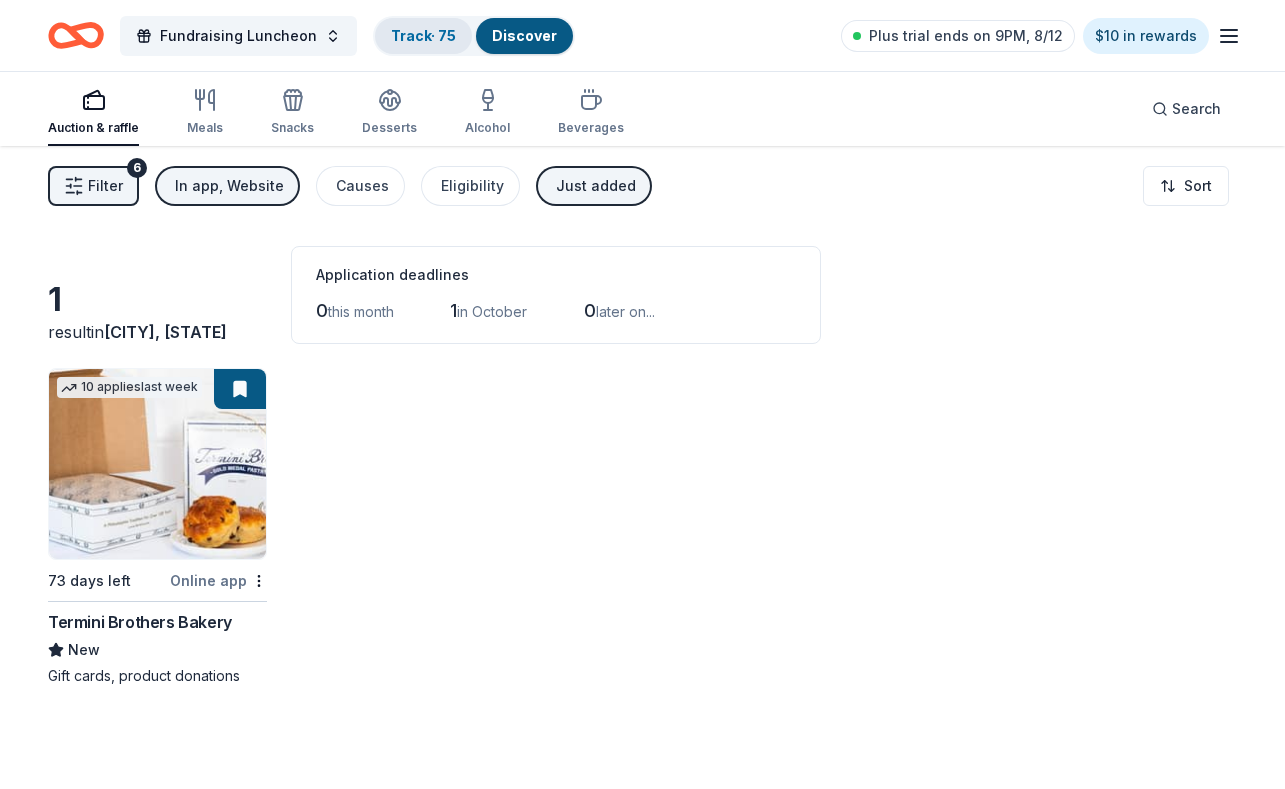 click on "Track  · 75" at bounding box center [423, 35] 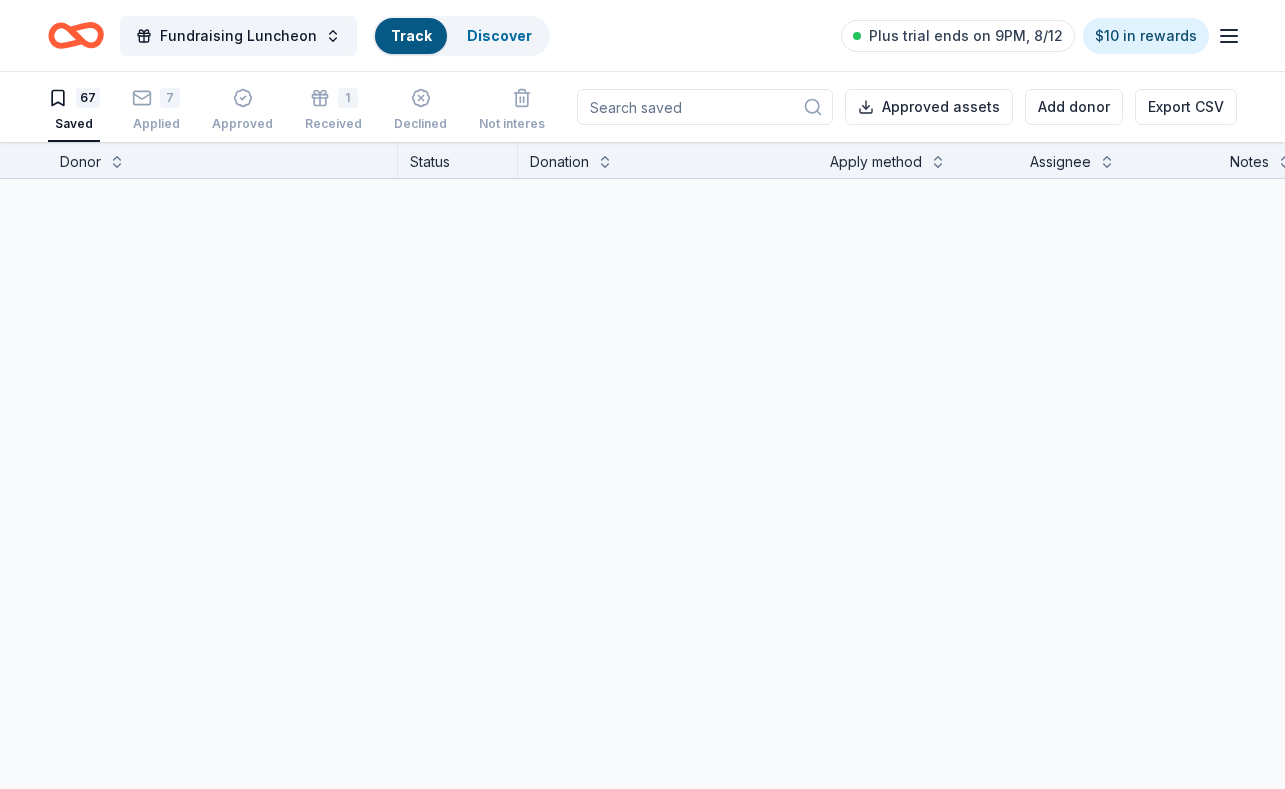 scroll, scrollTop: 1, scrollLeft: 0, axis: vertical 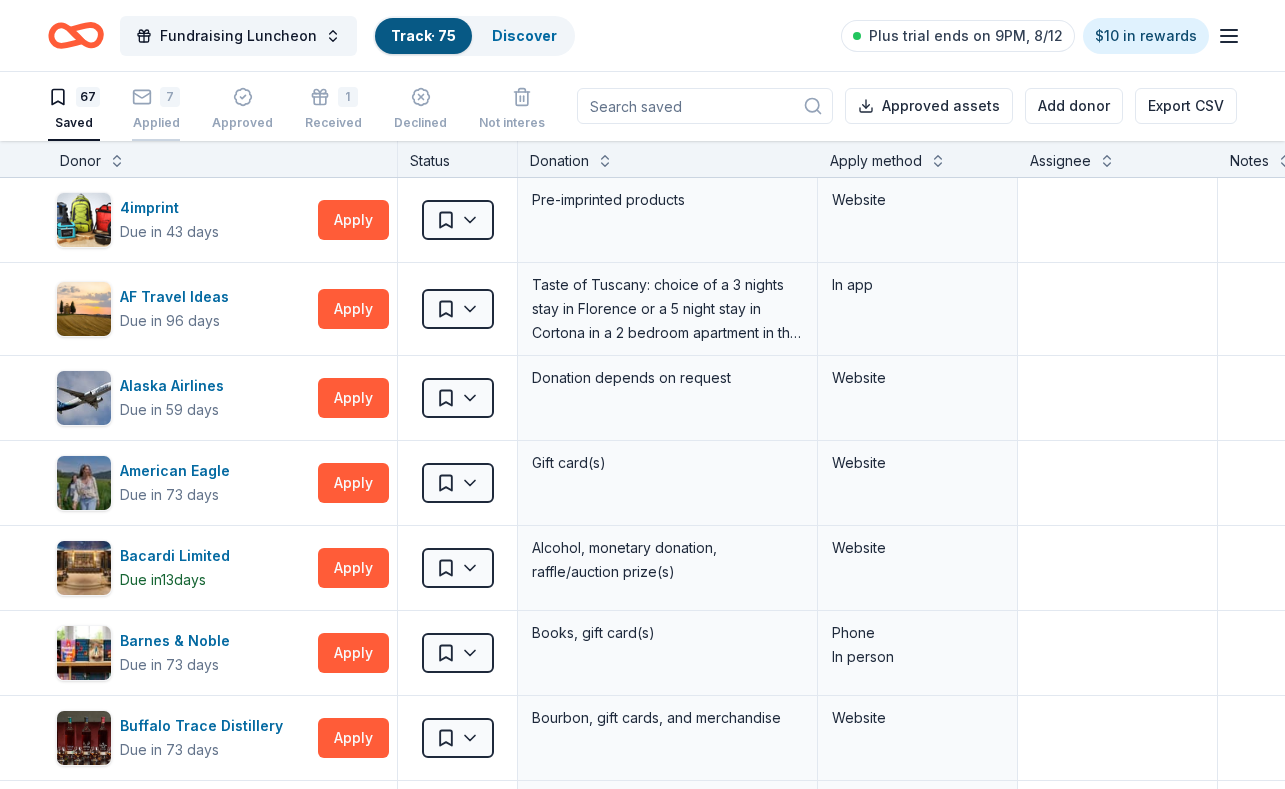 click 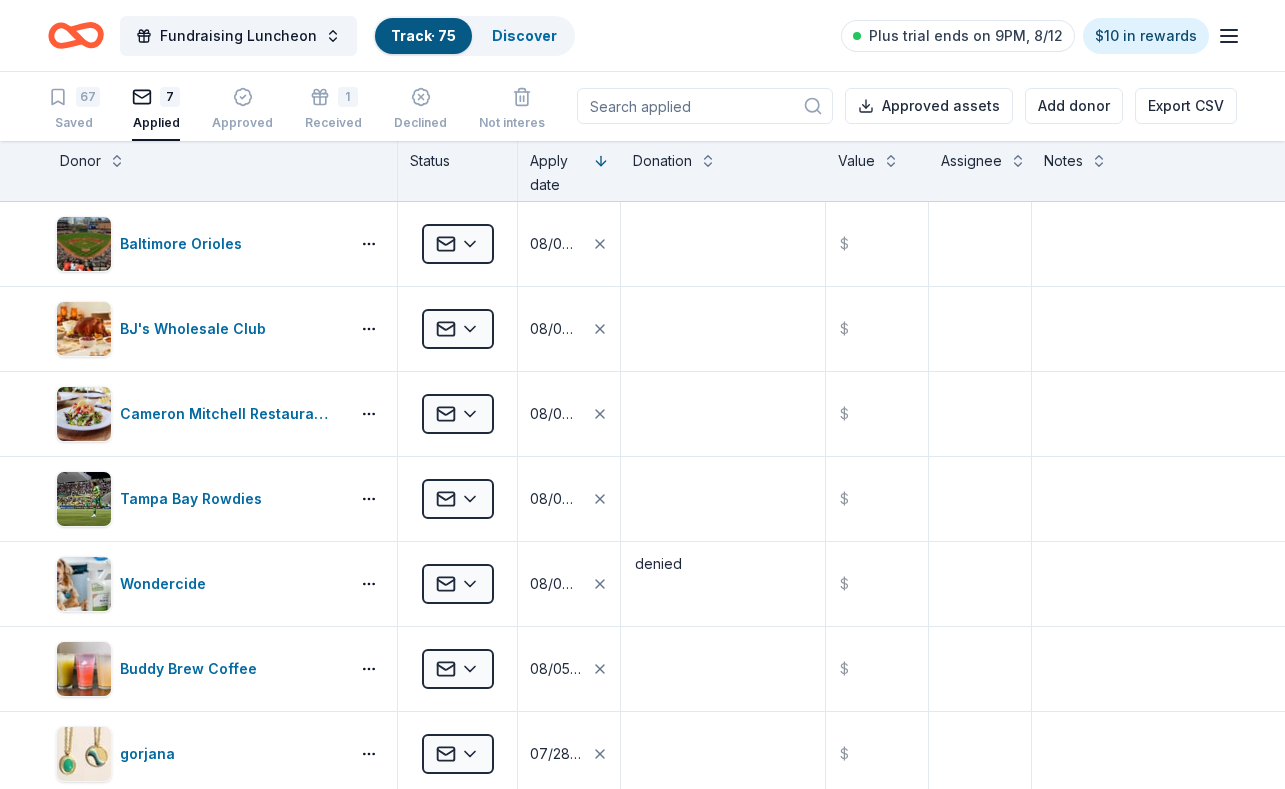 scroll, scrollTop: 0, scrollLeft: 0, axis: both 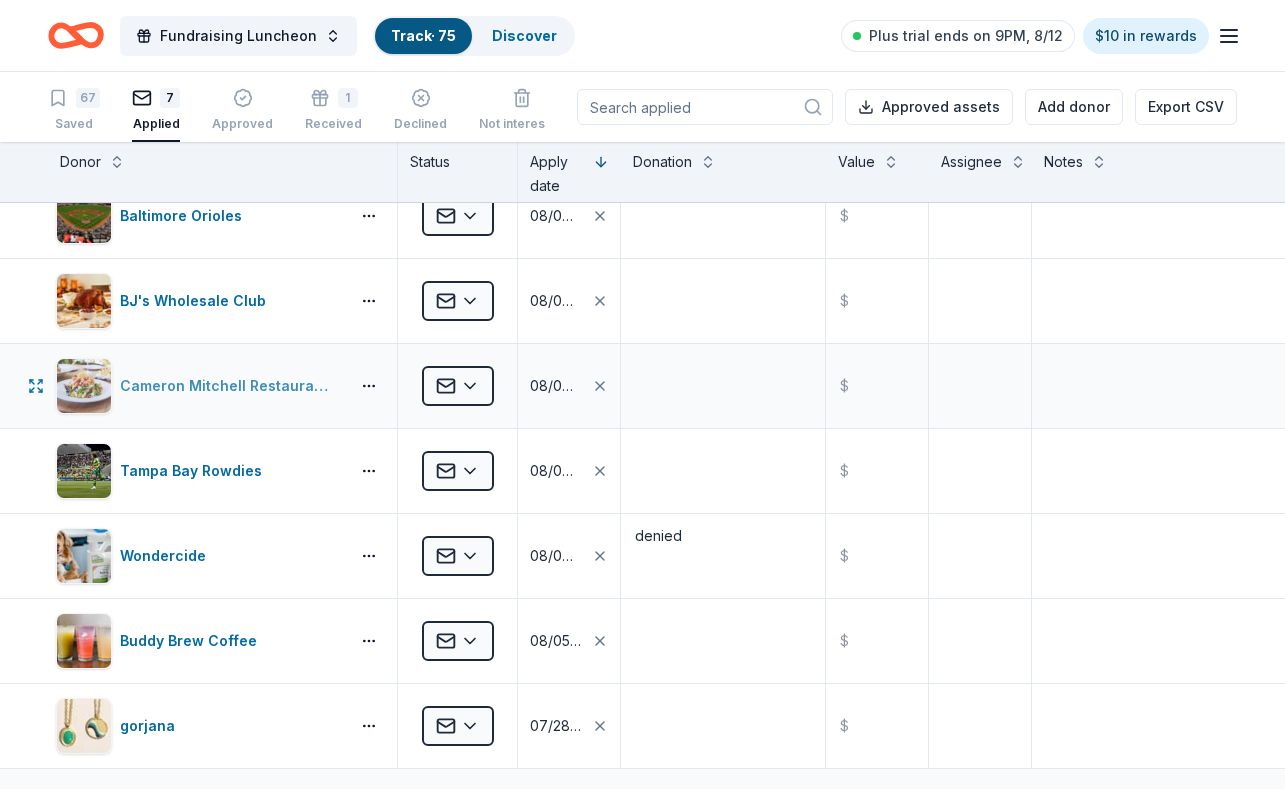 type 